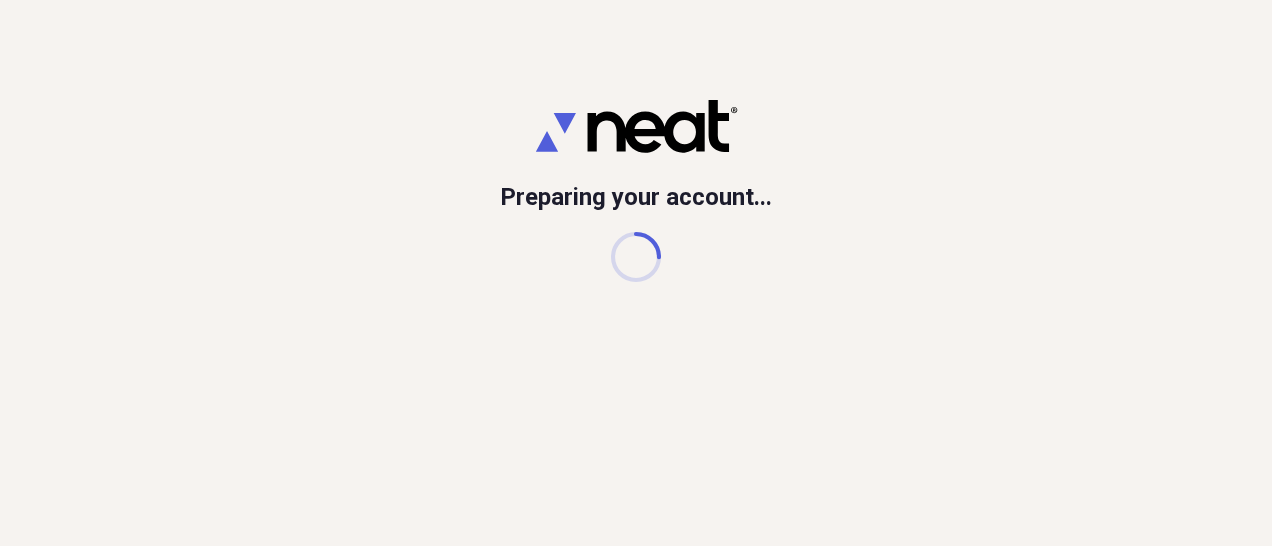scroll, scrollTop: 0, scrollLeft: 0, axis: both 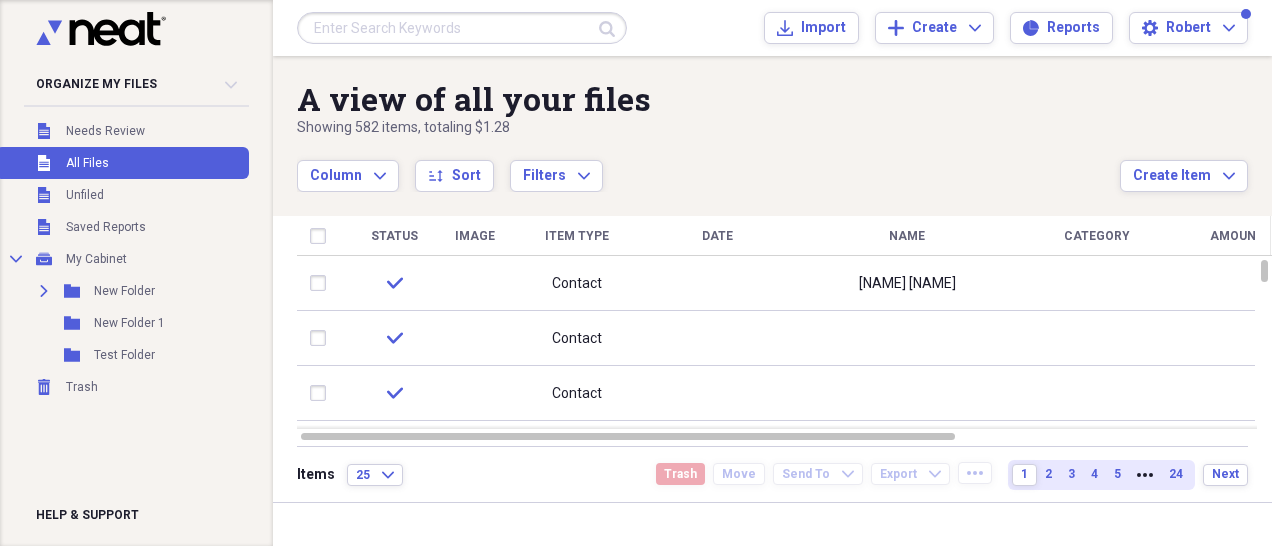 click at bounding box center [462, 28] 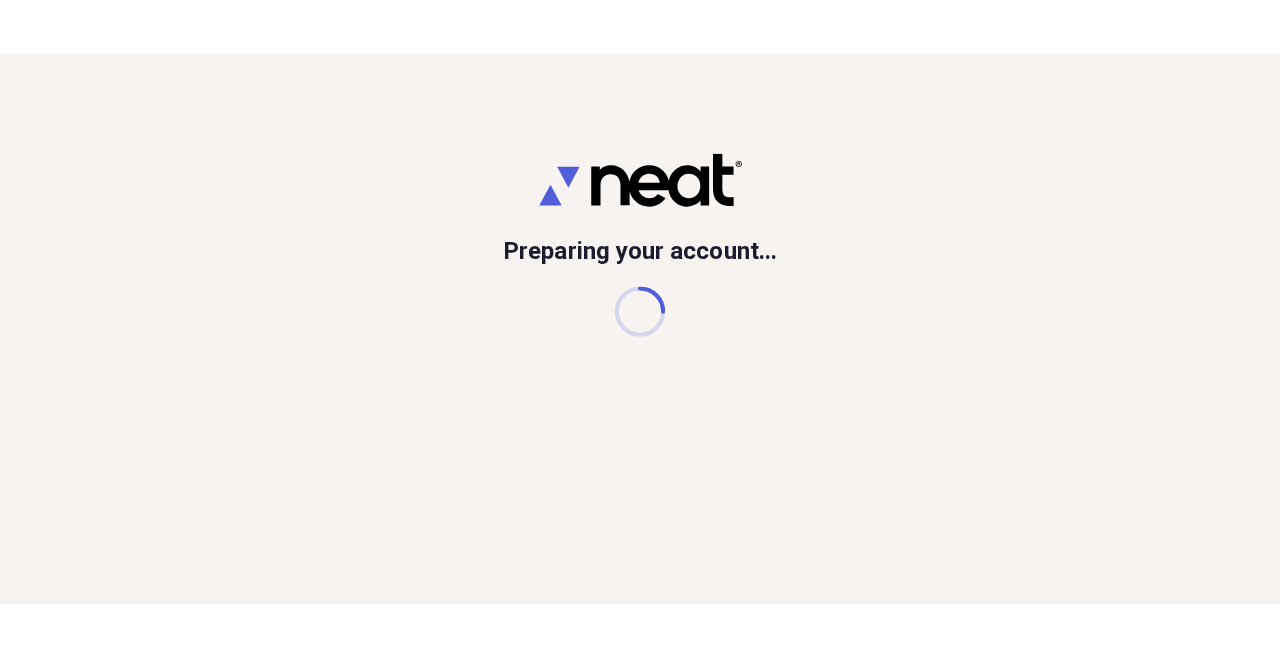scroll, scrollTop: 0, scrollLeft: 0, axis: both 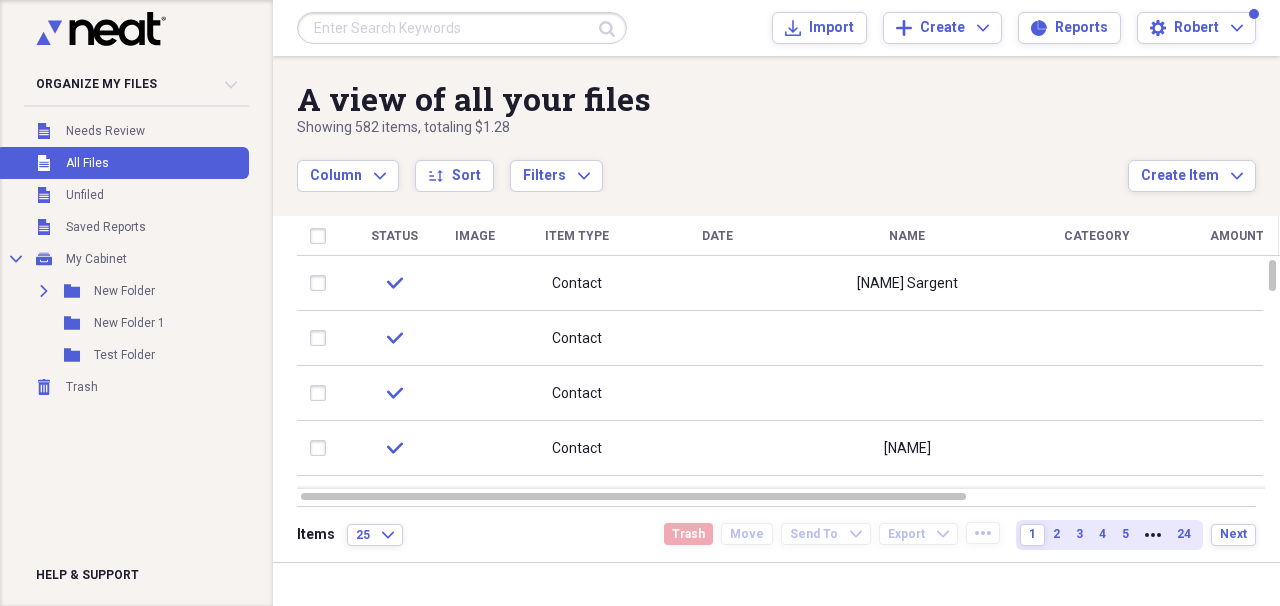 click at bounding box center (462, 28) 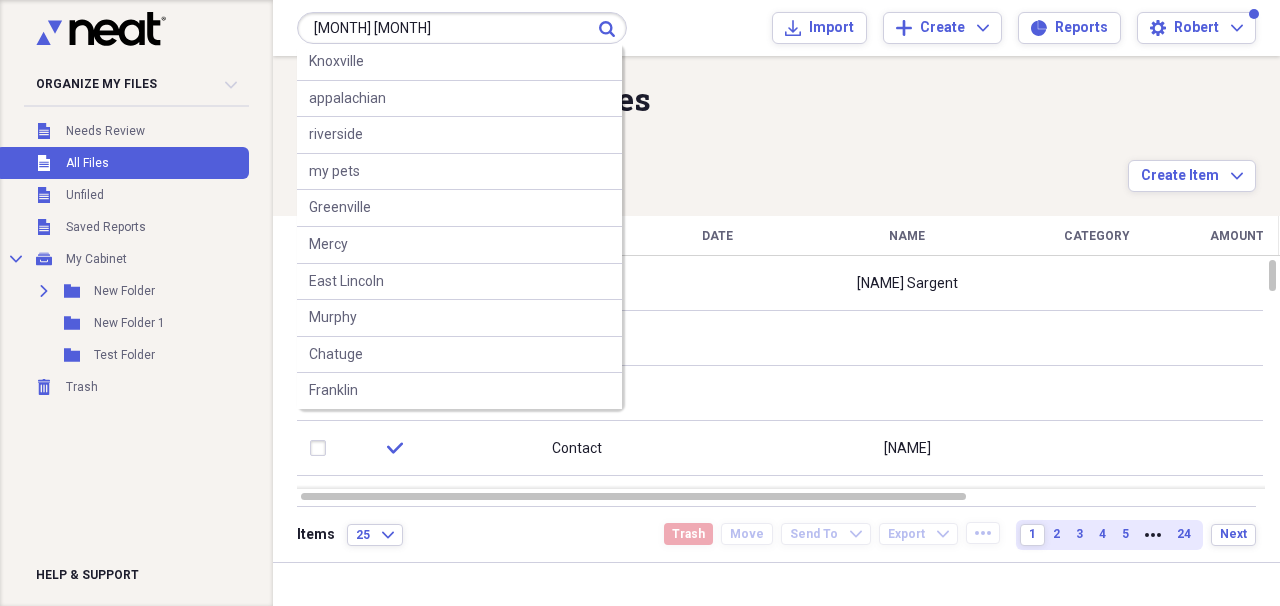 type on "[MONTH] [MONTH]" 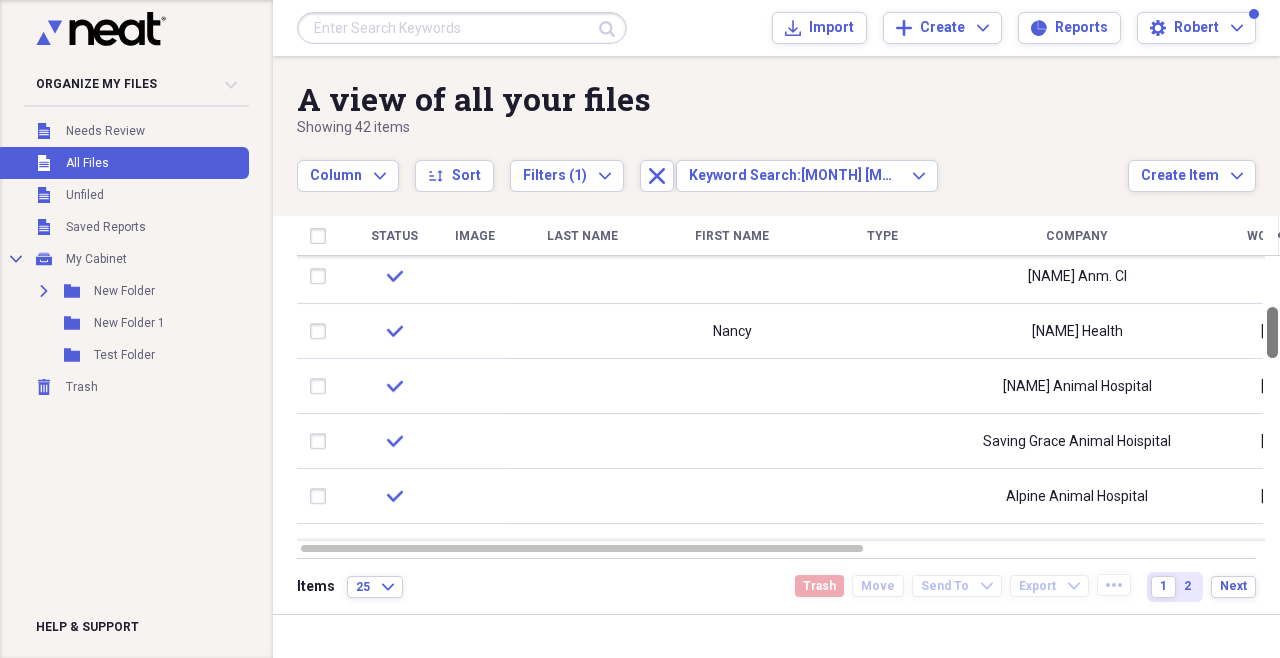 drag, startPoint x: 1272, startPoint y: 282, endPoint x: 1271, endPoint y: 329, distance: 47.010635 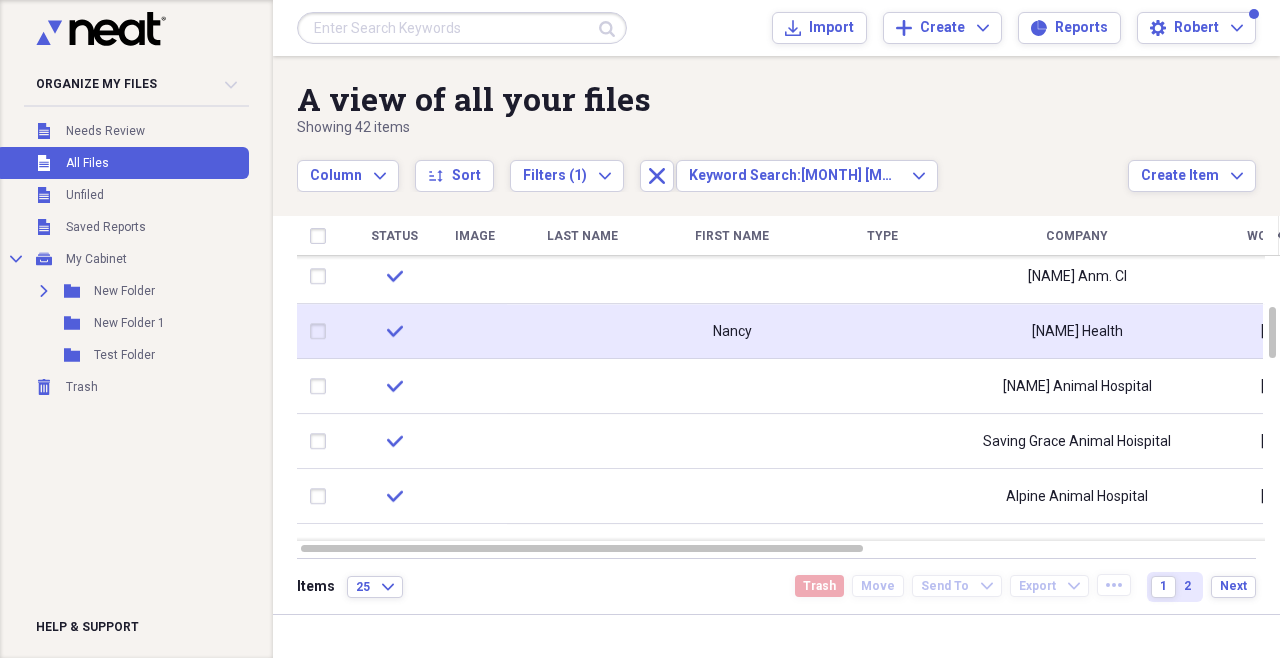 click on "[NAME] Health" at bounding box center (1077, 332) 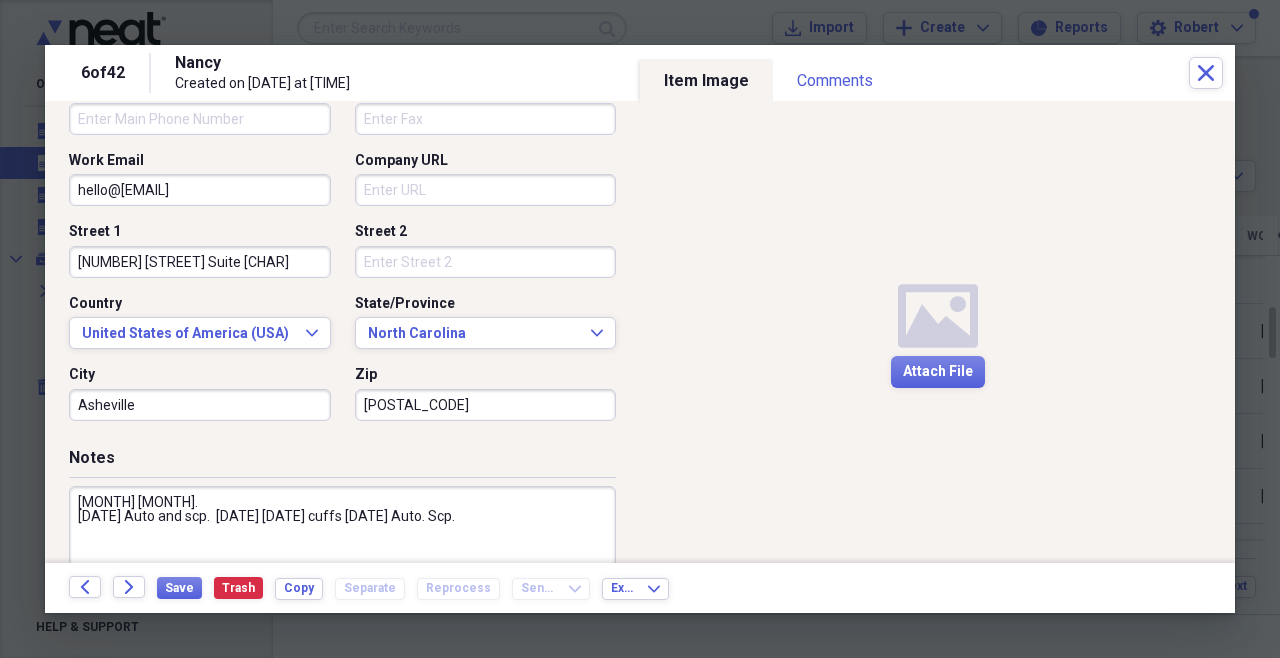 scroll, scrollTop: 653, scrollLeft: 0, axis: vertical 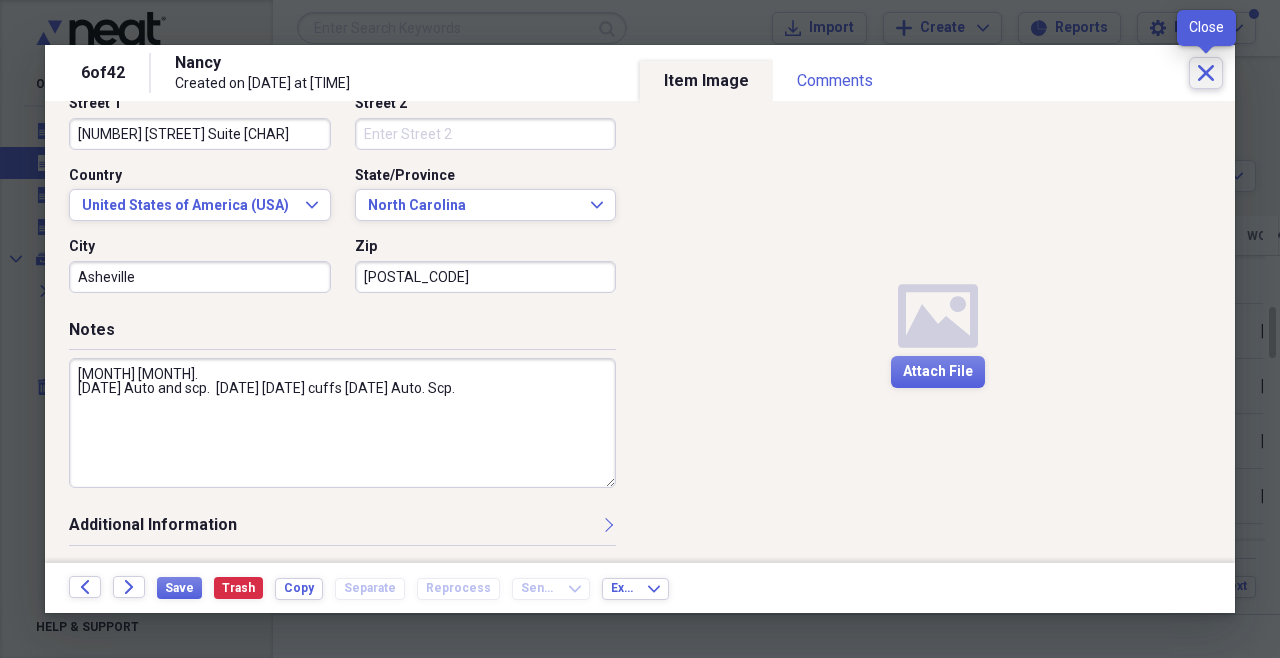 click on "Close" 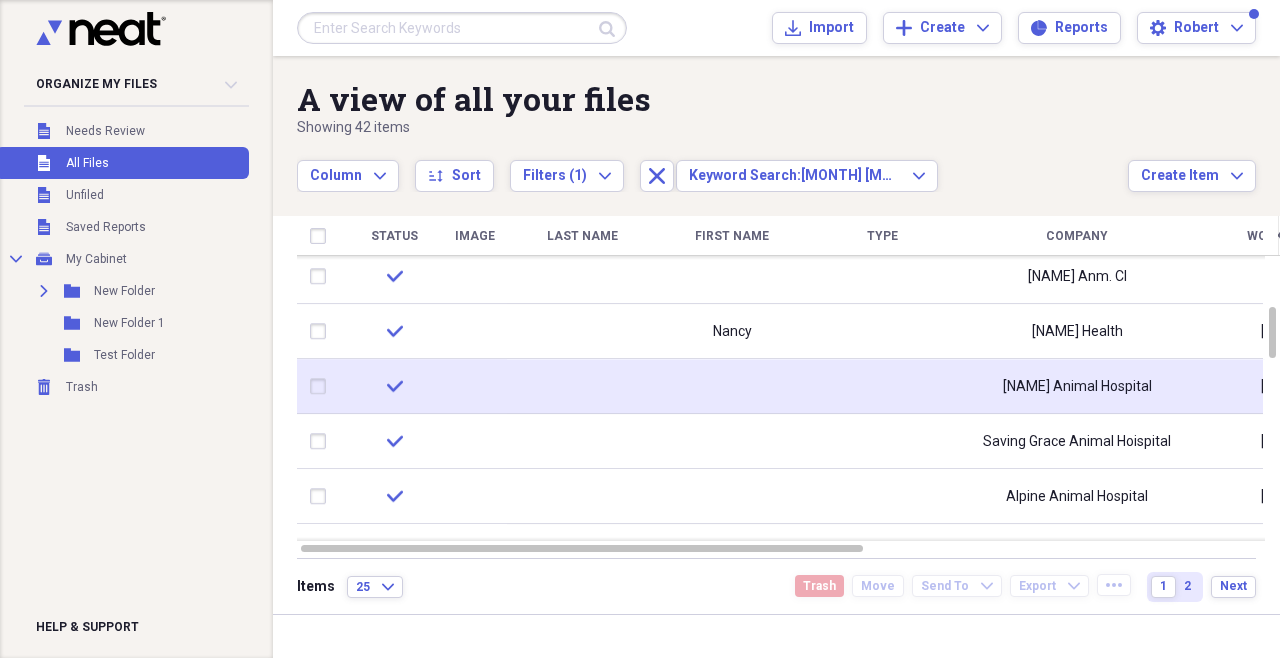 click on "[NAME] Animal Hospital" at bounding box center (1077, 387) 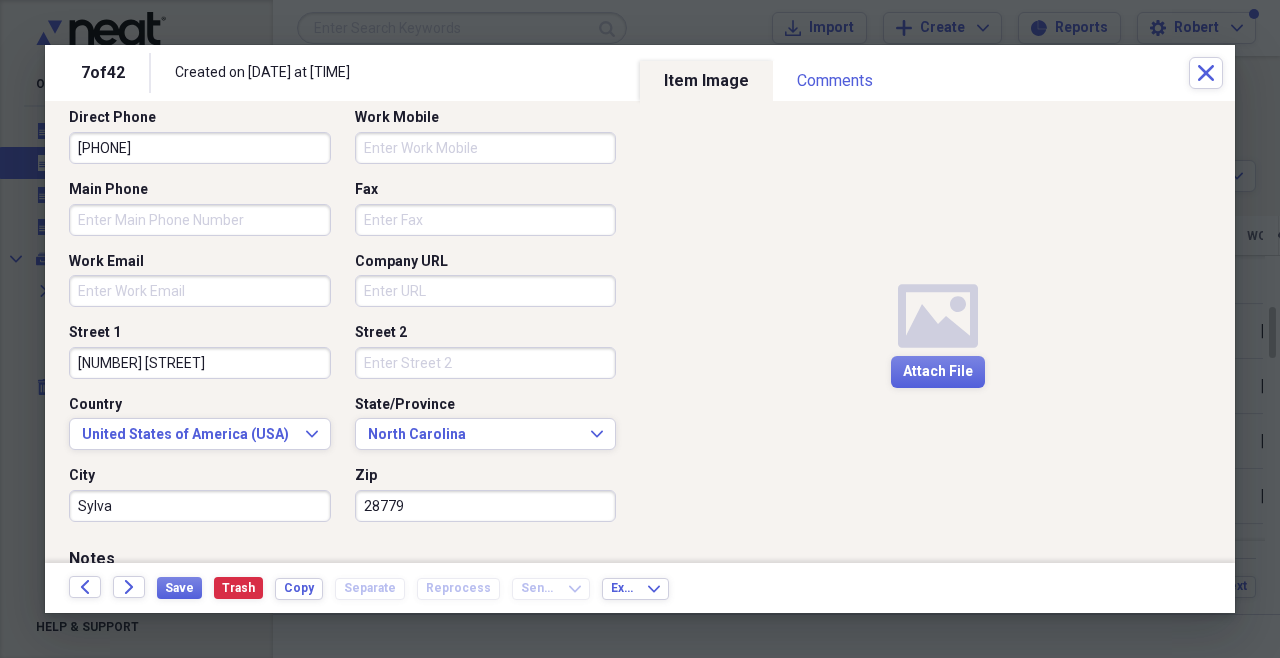 scroll, scrollTop: 653, scrollLeft: 0, axis: vertical 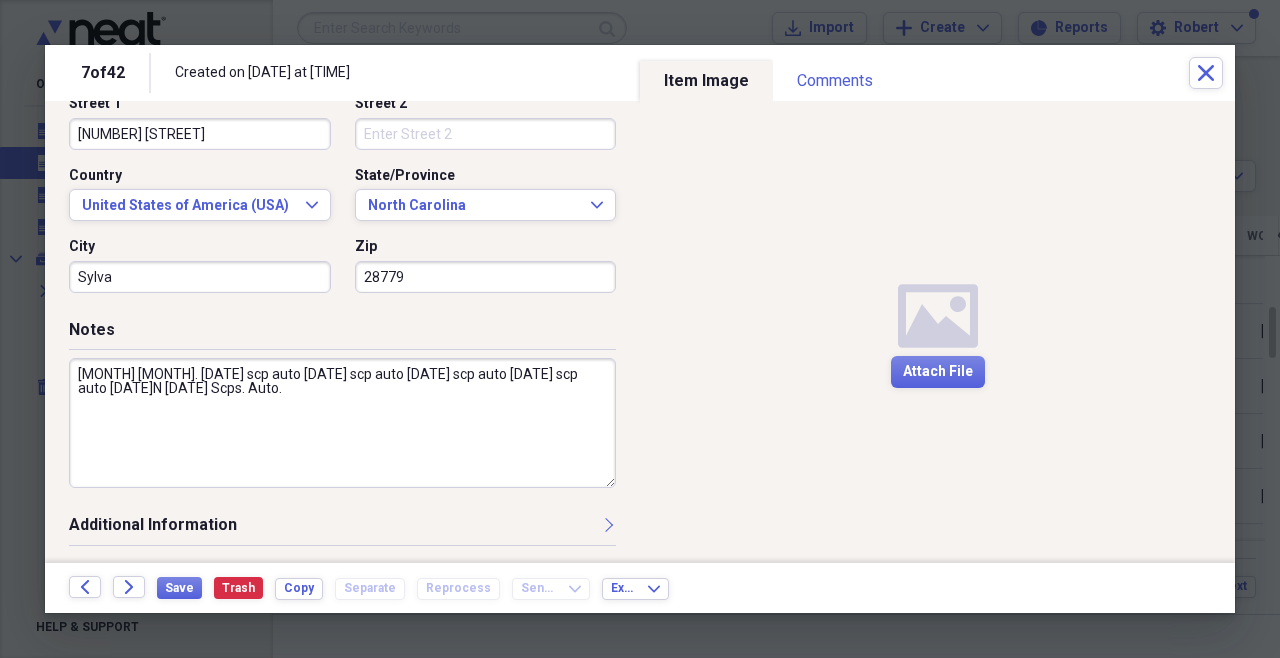 click on "[MONTH] [MONTH]. [DATE] scp auto [DATE] scp auto [DATE] scp auto [DATE] scp auto [DATE]N [DATE] Scps. Auto." at bounding box center (342, 423) 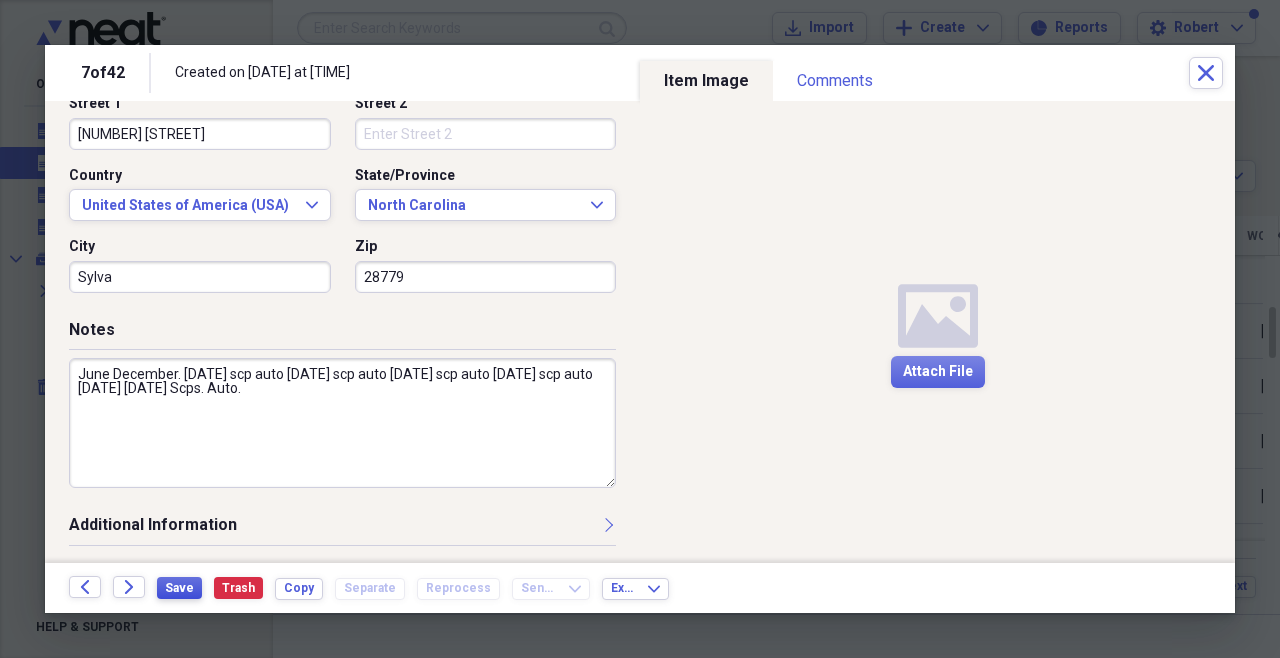 type on "June December. [DATE] scp auto [DATE] scp auto [DATE] scp auto [DATE] scp auto [DATE] [DATE] Scps. Auto." 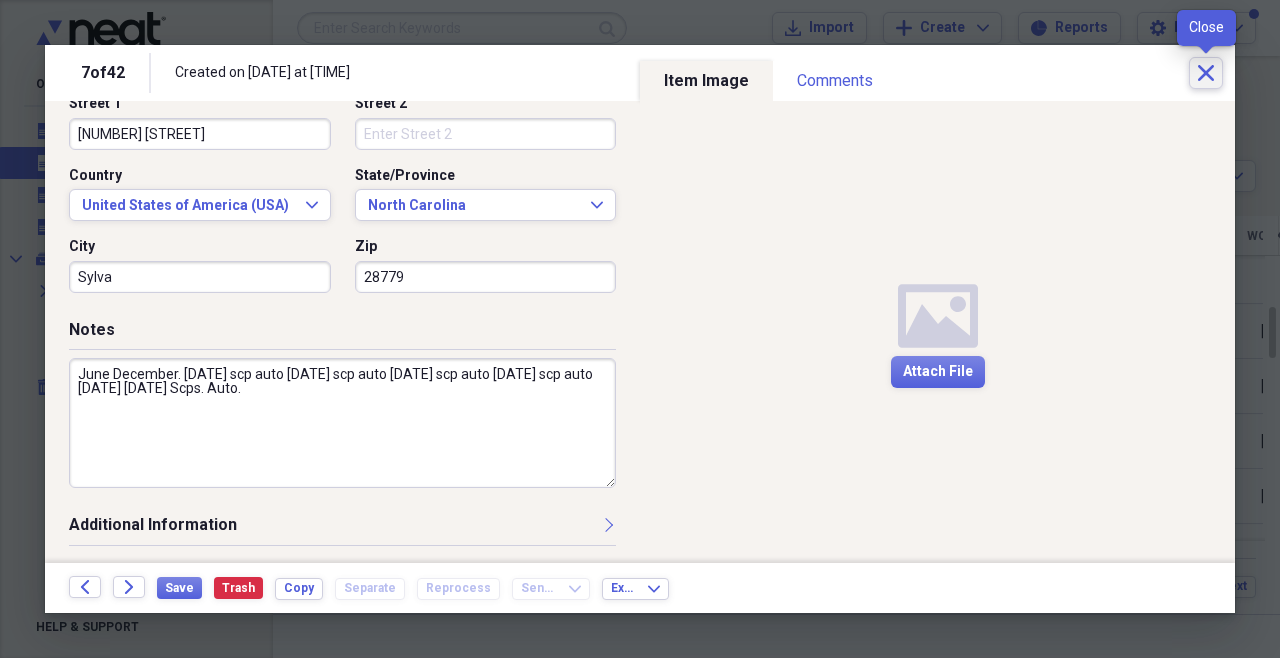 click on "Close" 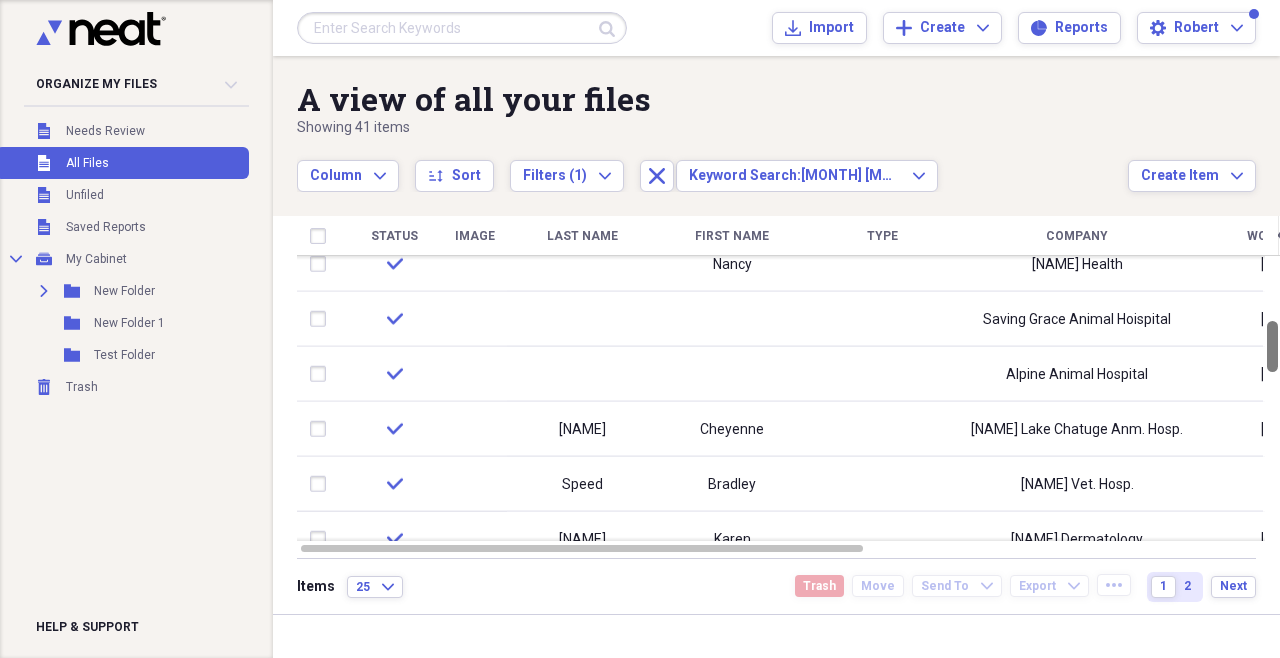 drag, startPoint x: 1272, startPoint y: 324, endPoint x: 1271, endPoint y: 338, distance: 14.035668 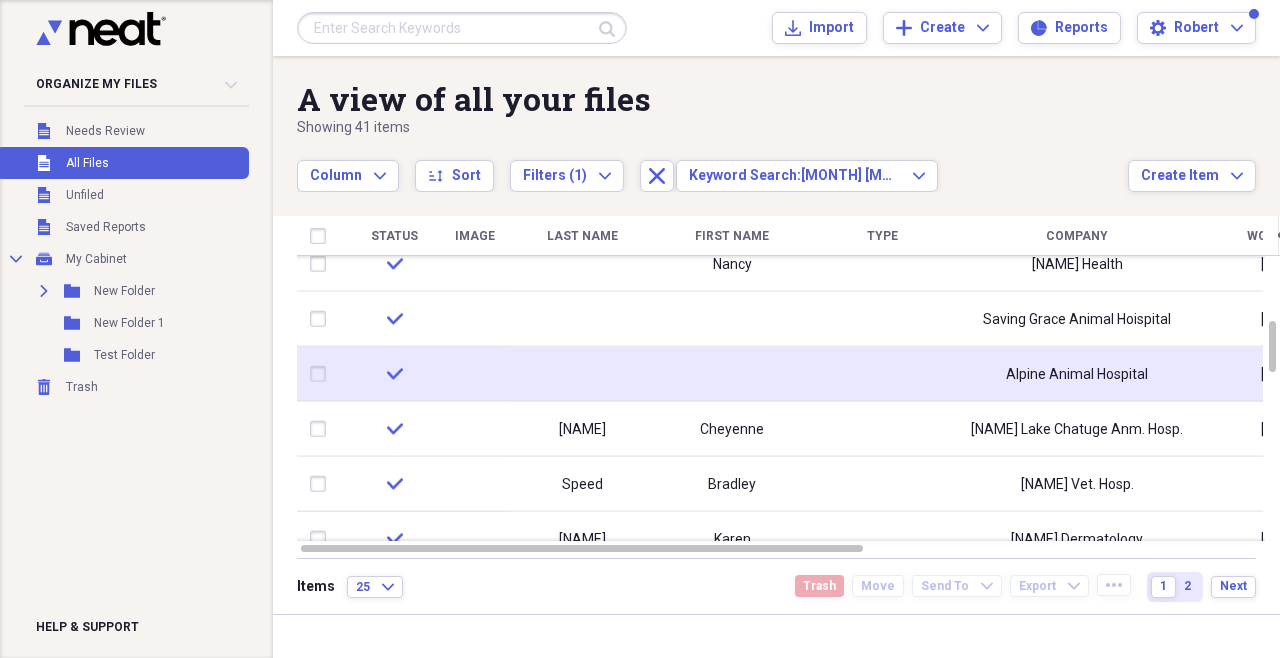 click on "Alpine Animal Hospital" at bounding box center (1077, 374) 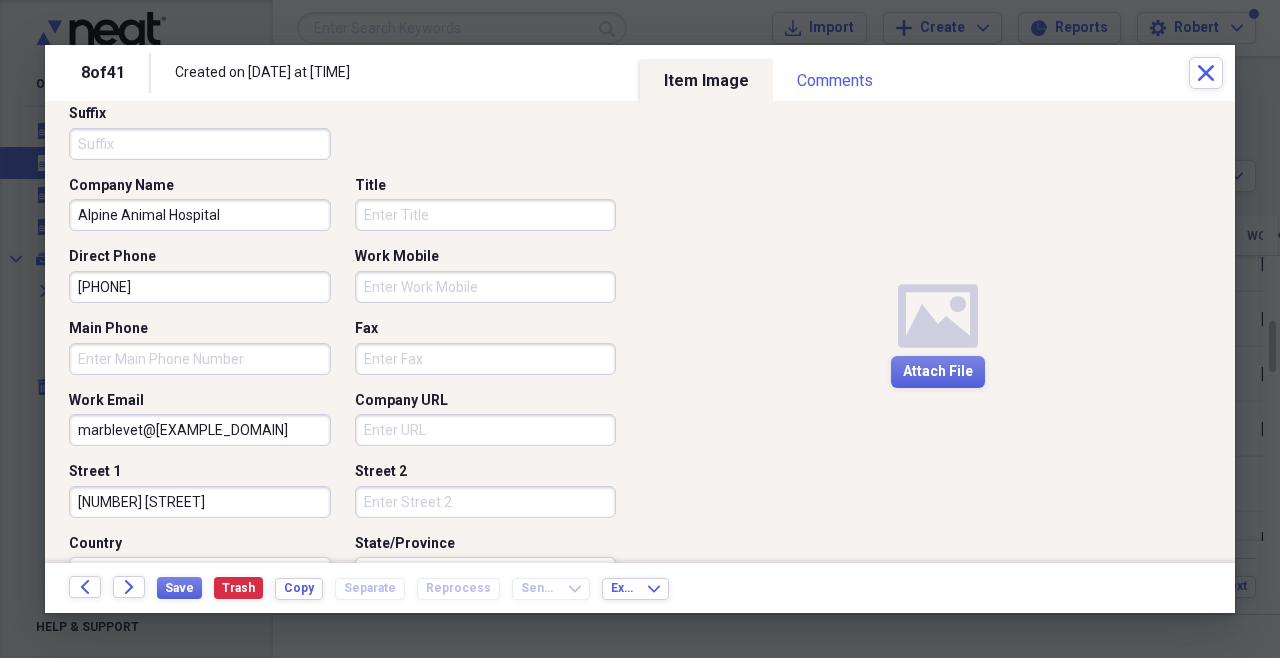 scroll, scrollTop: 0, scrollLeft: 0, axis: both 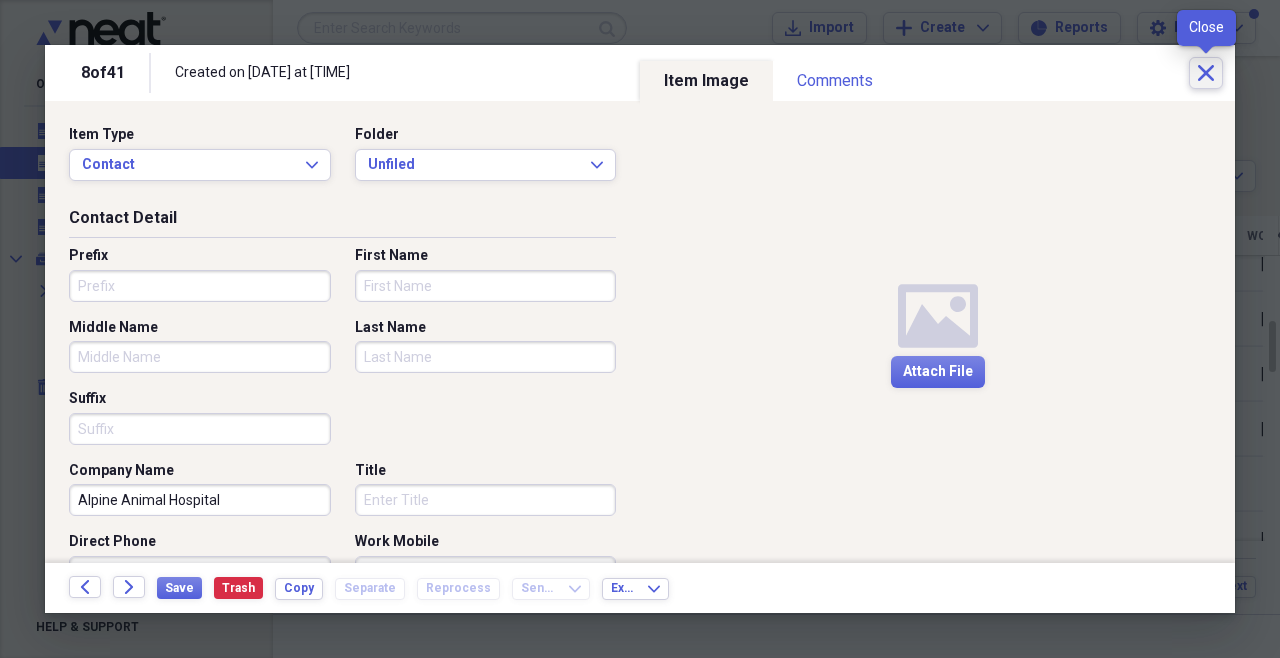 click on "Close" 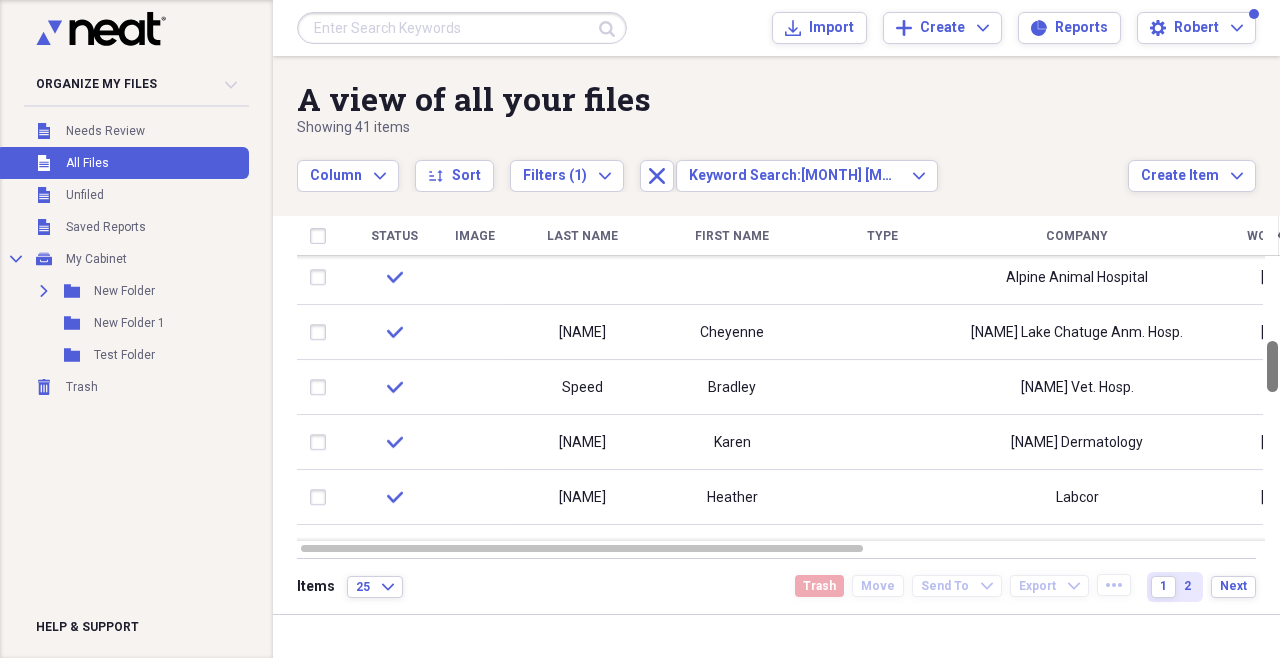 drag, startPoint x: 1270, startPoint y: 334, endPoint x: 1268, endPoint y: 354, distance: 20.09975 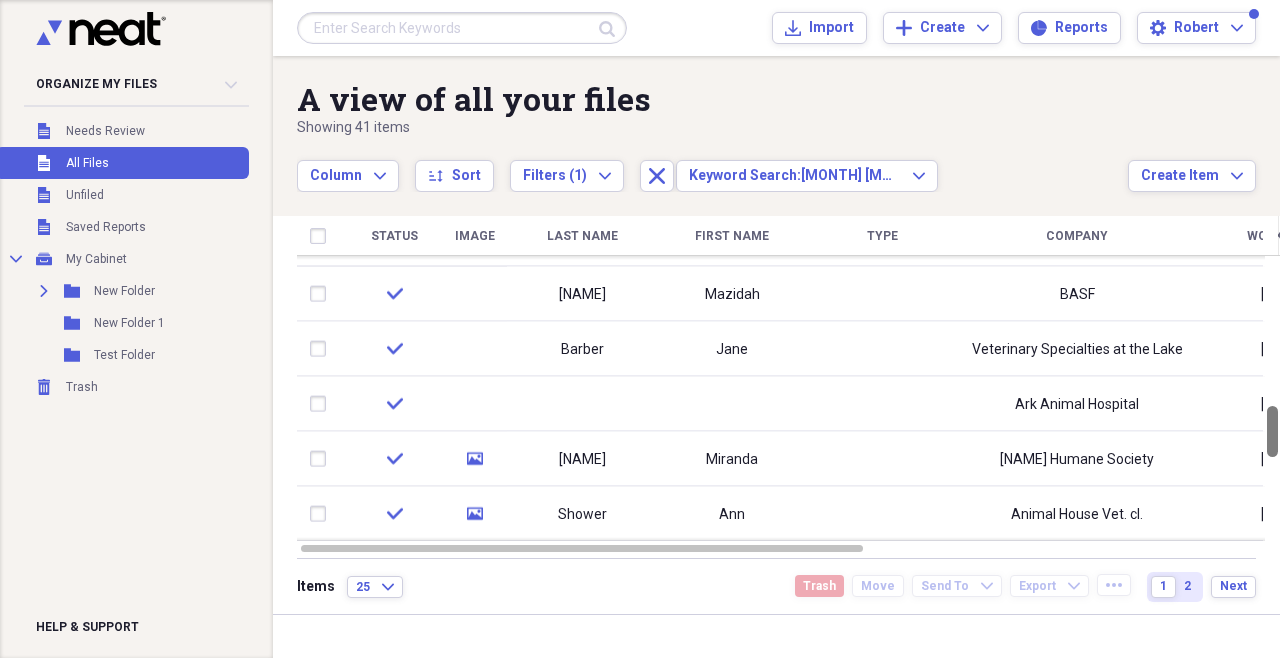 drag, startPoint x: 1273, startPoint y: 359, endPoint x: 1276, endPoint y: 424, distance: 65.06919 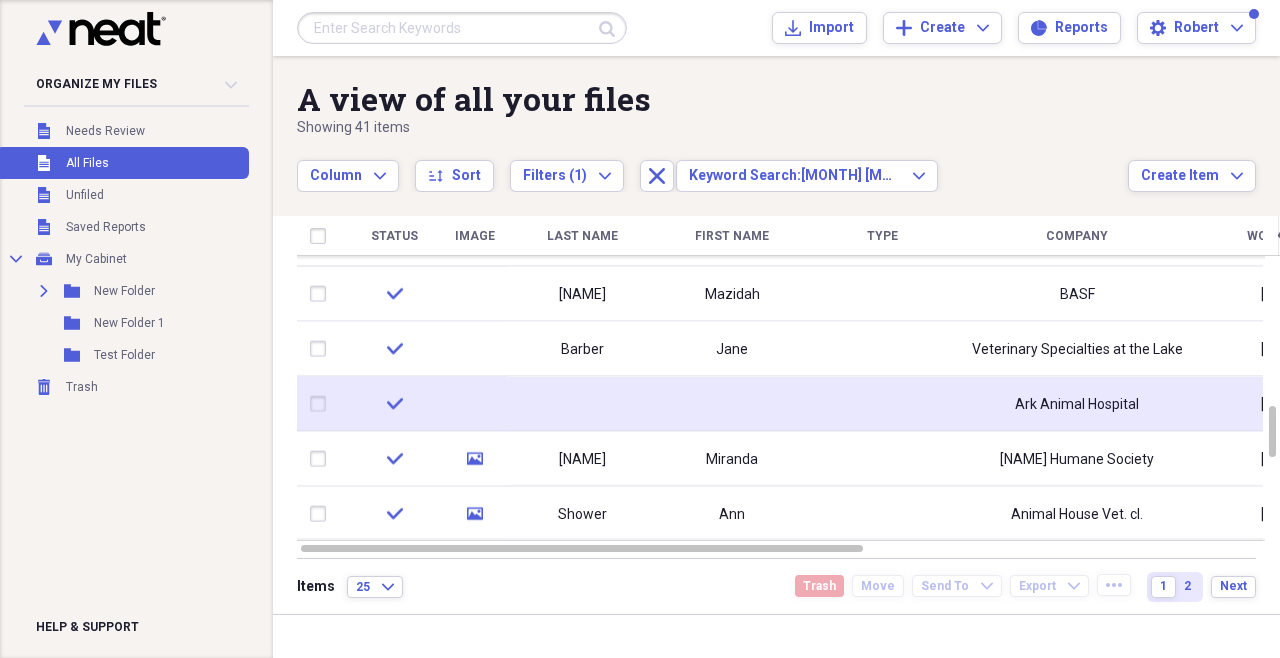 click on "Ark Animal Hospital" at bounding box center [1077, 404] 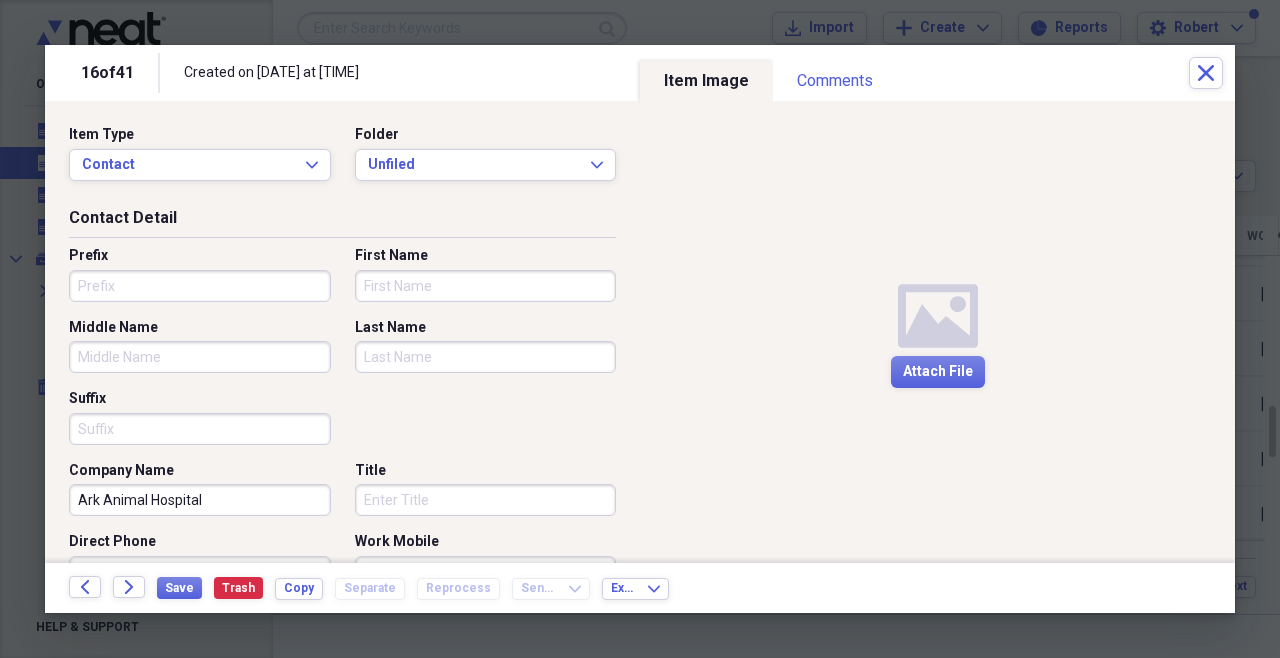 scroll, scrollTop: 653, scrollLeft: 0, axis: vertical 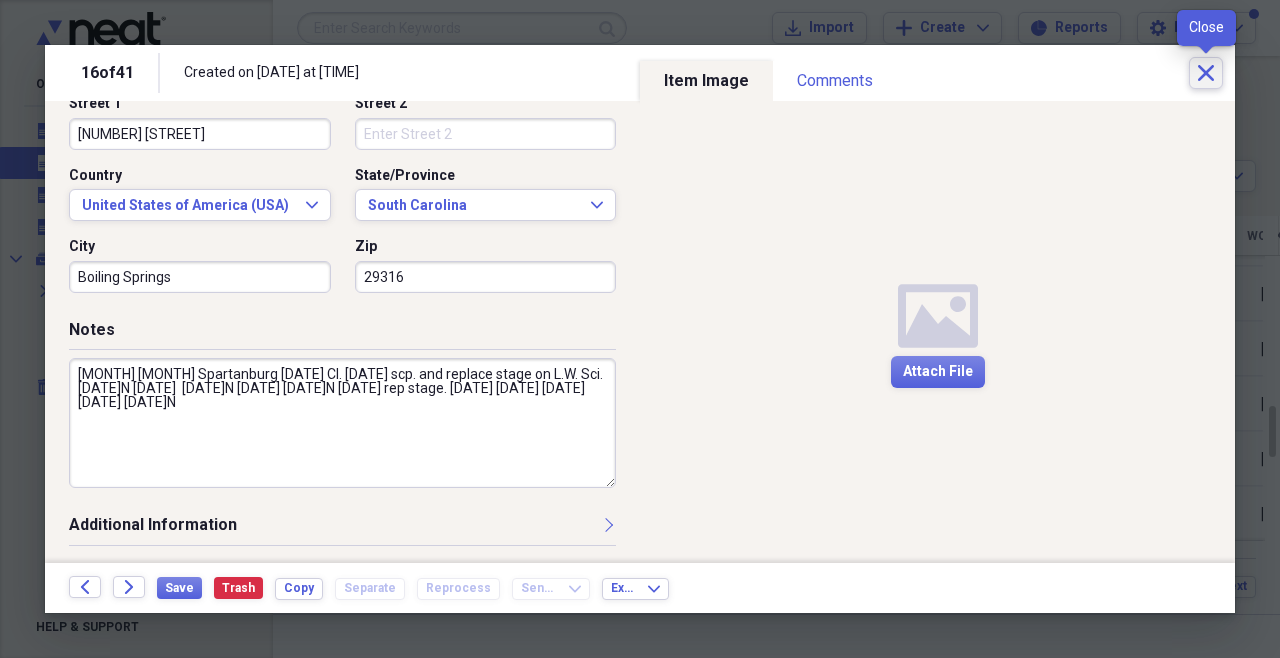 click 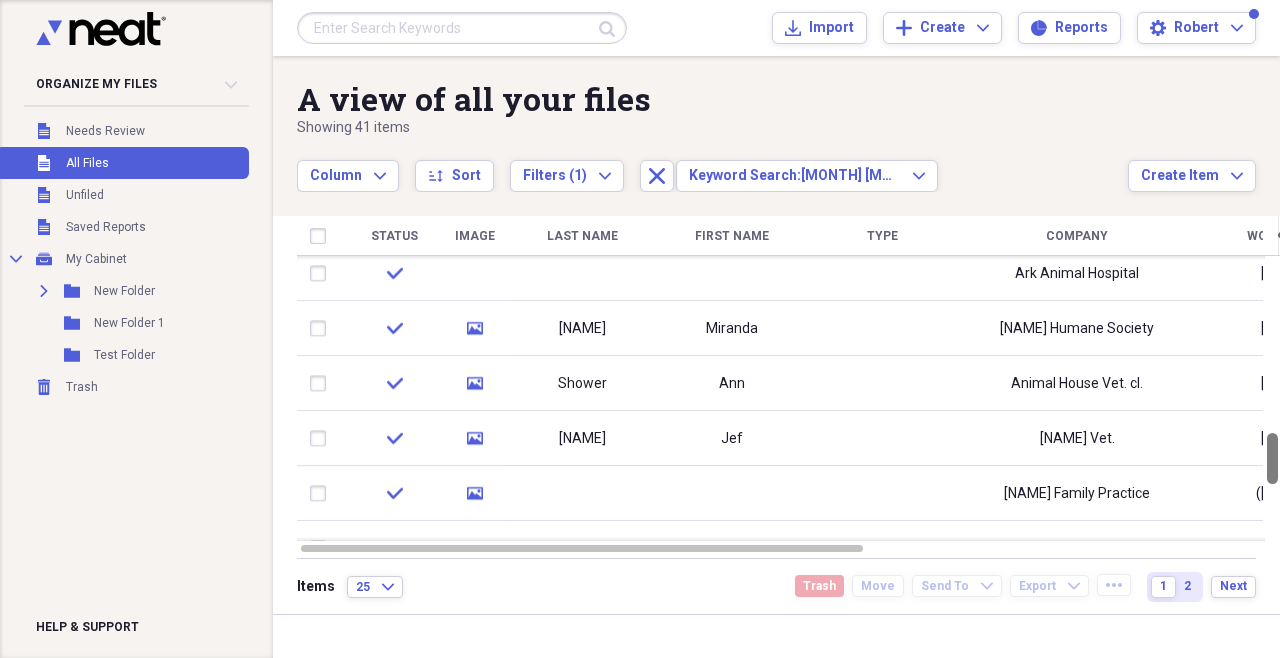 drag, startPoint x: 1272, startPoint y: 423, endPoint x: 1267, endPoint y: 450, distance: 27.45906 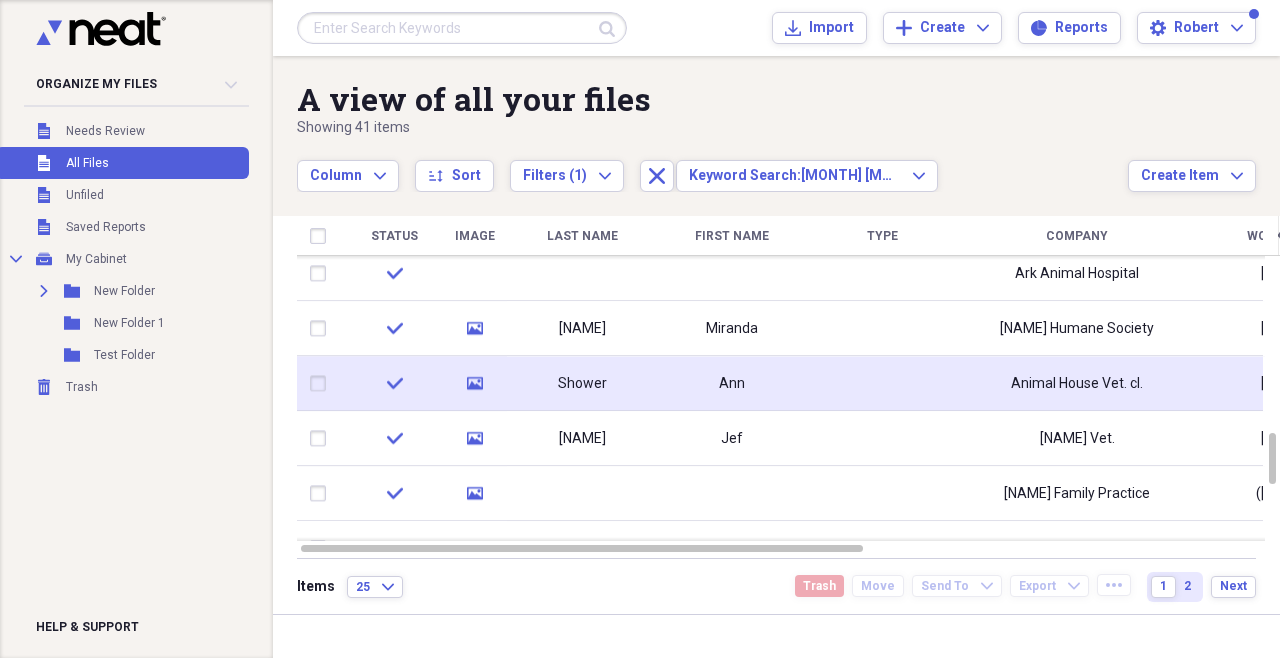 click on "Animal House Vet. cl." at bounding box center (1077, 384) 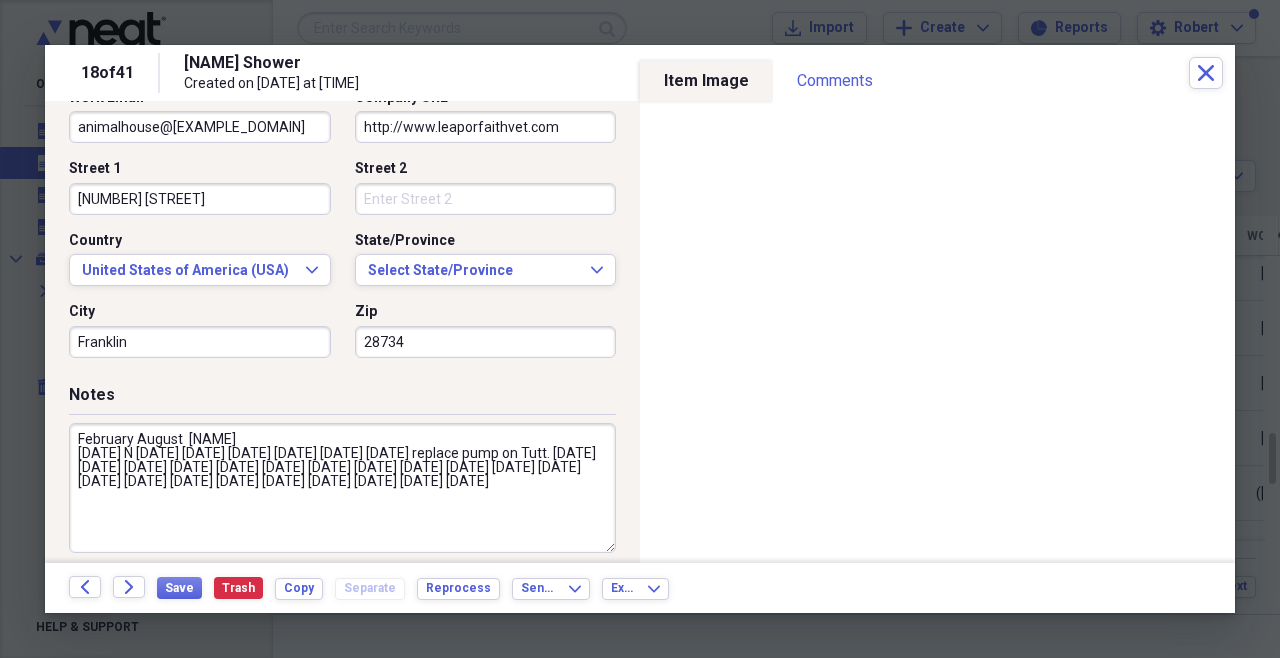 scroll, scrollTop: 653, scrollLeft: 0, axis: vertical 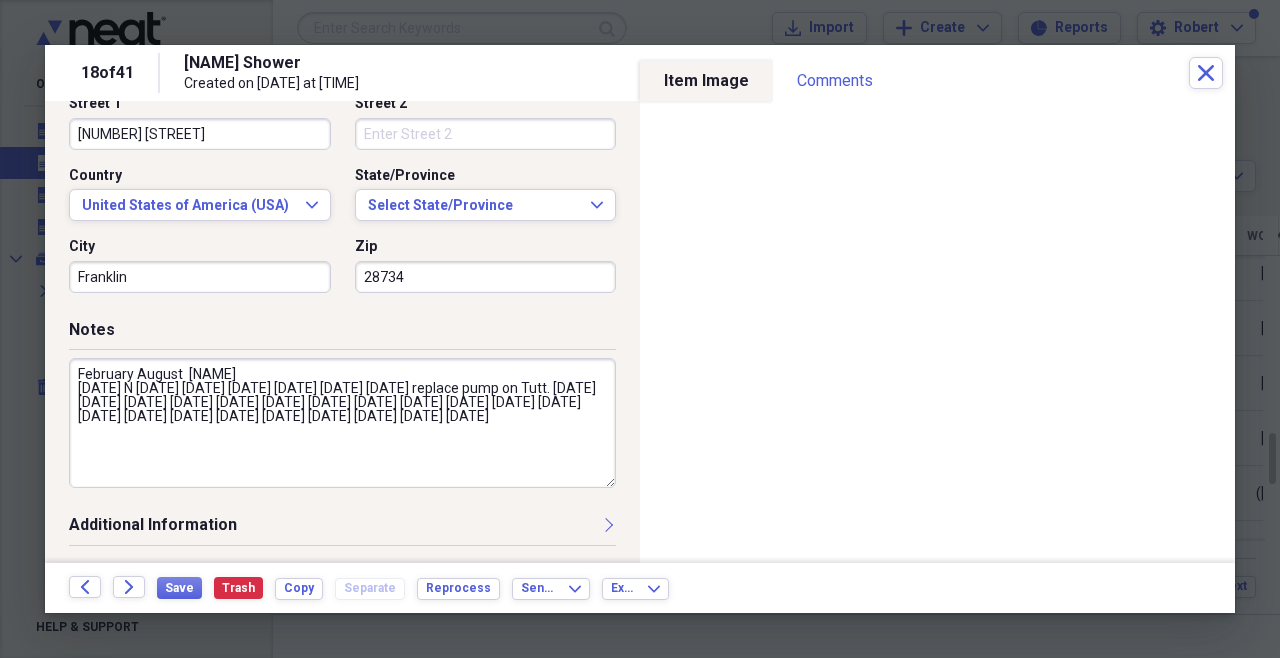 click on "February August  [NAME]
[DATE] N [DATE] [DATE] [DATE] [DATE] [DATE] [DATE] replace pump on Tutt. [DATE] [DATE] [DATE] [DATE] [DATE] [DATE] [DATE] [DATE] [DATE] [DATE] [DATE] [DATE] [DATE] [DATE] [DATE] [DATE] [DATE] [DATE] [DATE] [DATE] [DATE]" at bounding box center (342, 423) 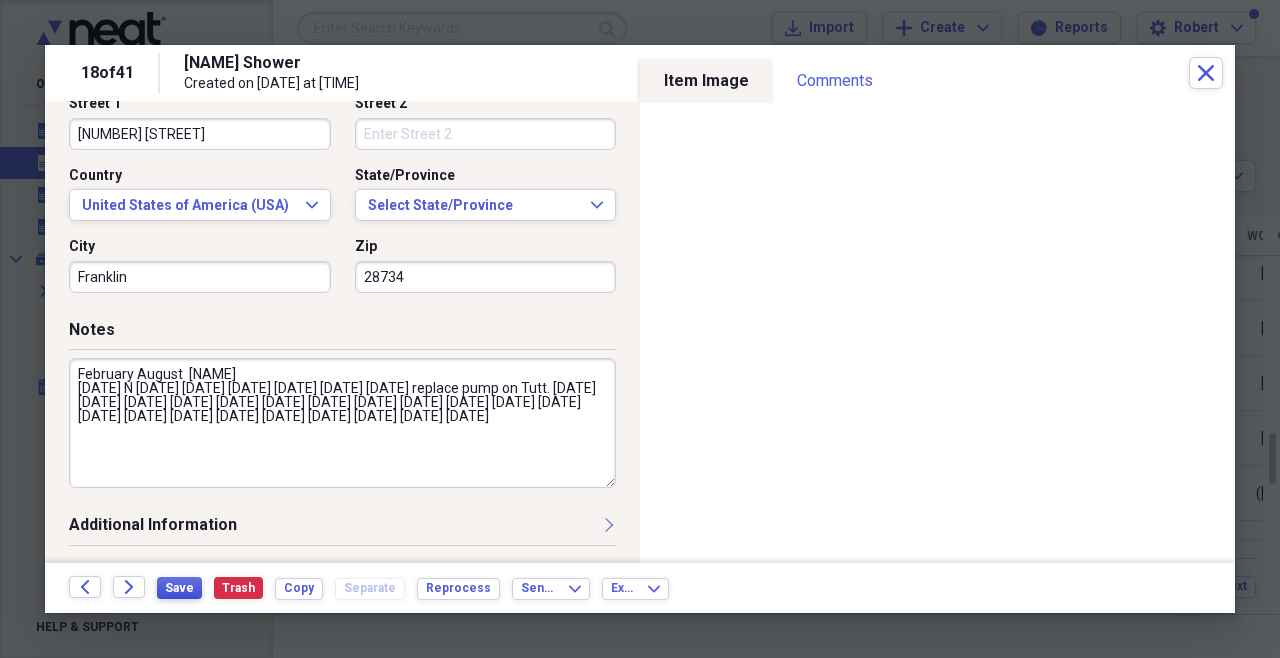 type on "February August  [NAME]
[DATE] N [DATE] [DATE] [DATE] [DATE] [DATE] [DATE] replace pump on Tutt. [DATE] [DATE] [DATE] [DATE] [DATE] [DATE] [DATE] [DATE] [DATE] [DATE] [DATE] [DATE] [DATE] [DATE] [DATE] [DATE] [DATE] [DATE] [DATE] [DATE] [DATE]" 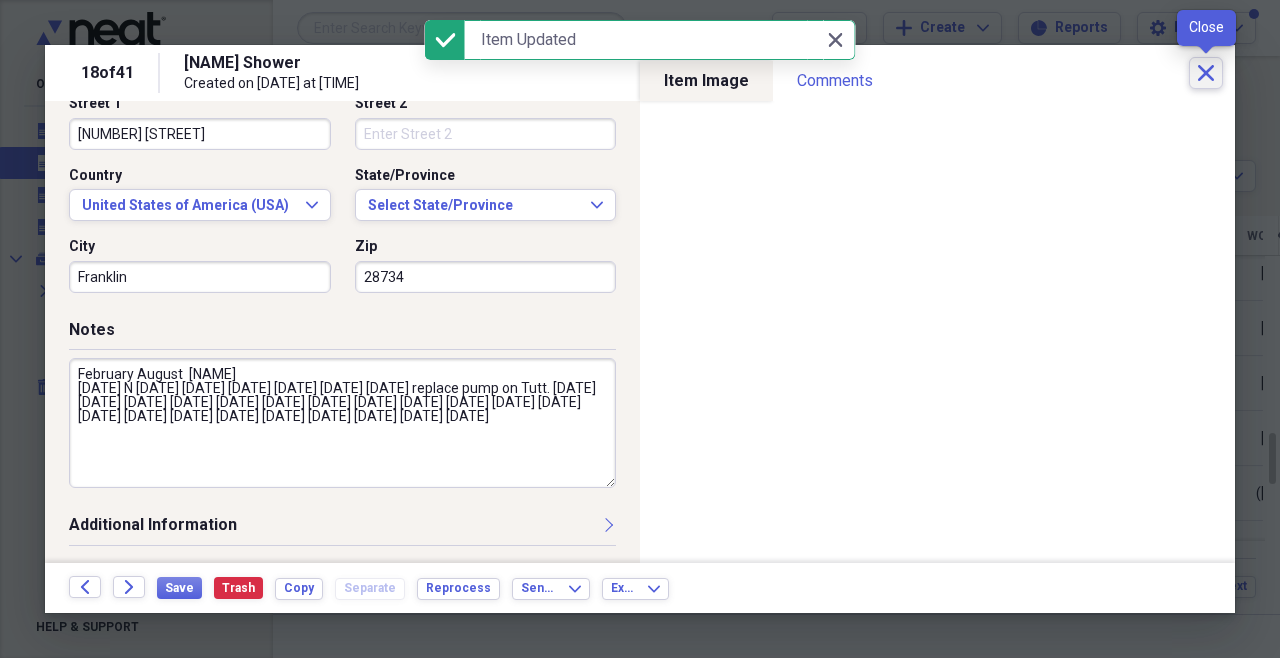 click on "Close" 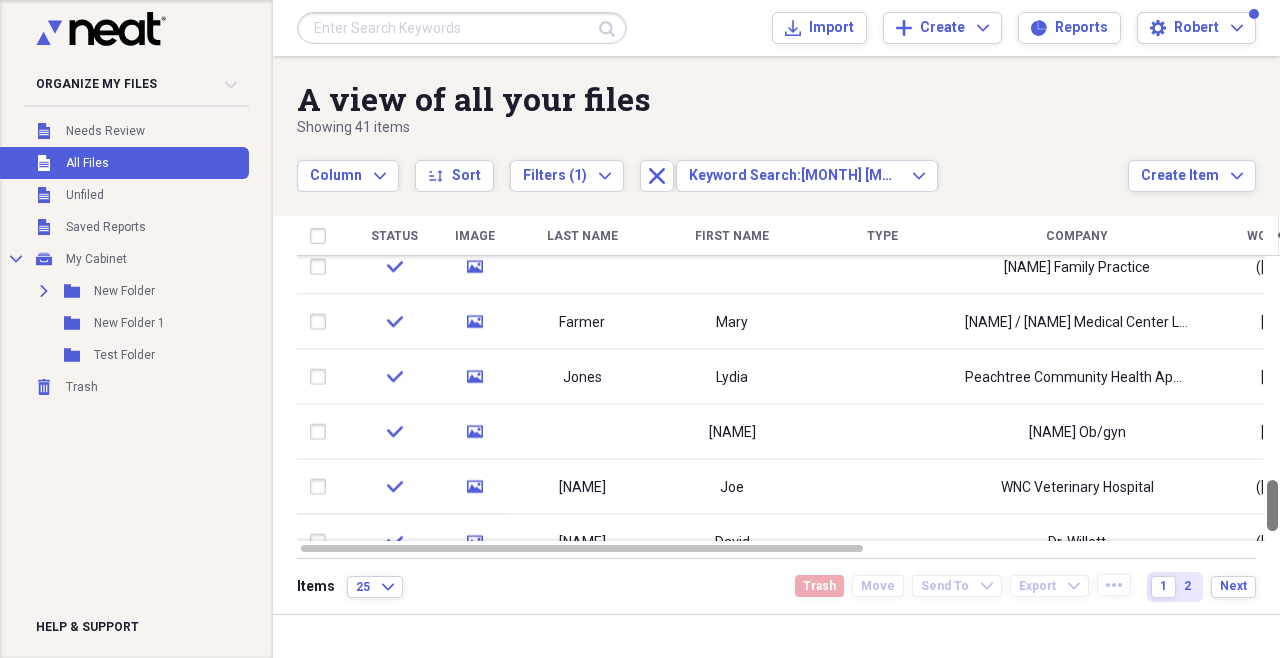 drag, startPoint x: 1271, startPoint y: 452, endPoint x: 1271, endPoint y: 499, distance: 47 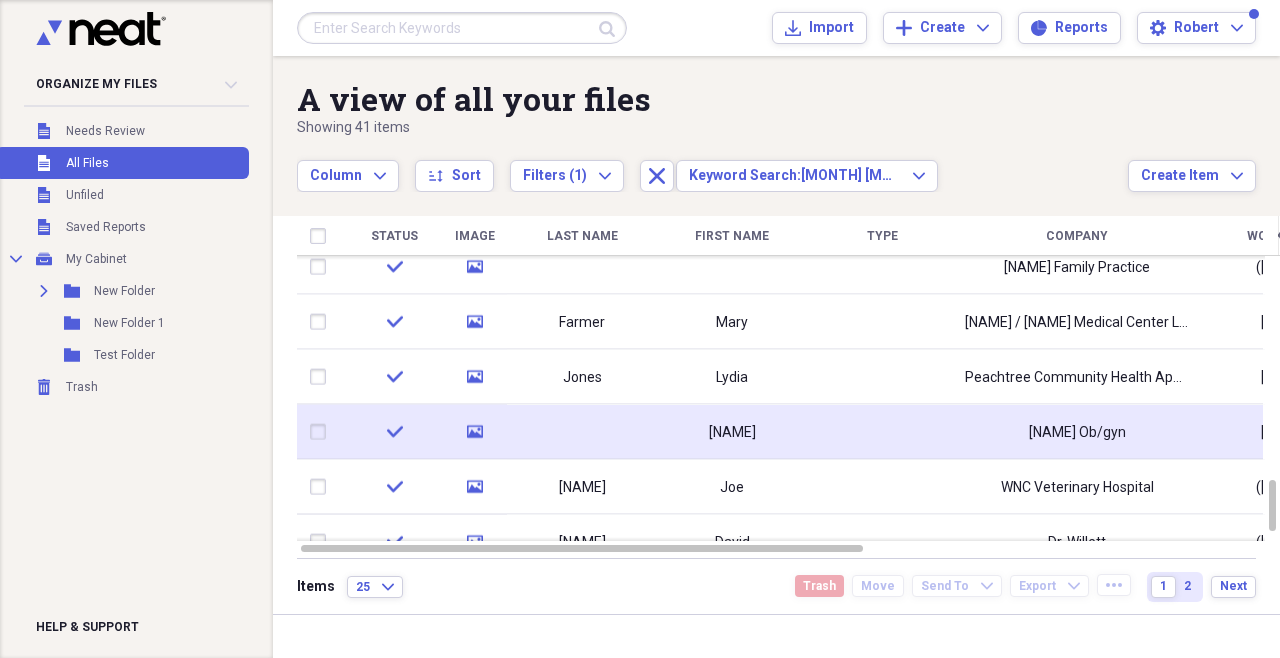 click on "[NAME] Ob/gyn" at bounding box center (1077, 432) 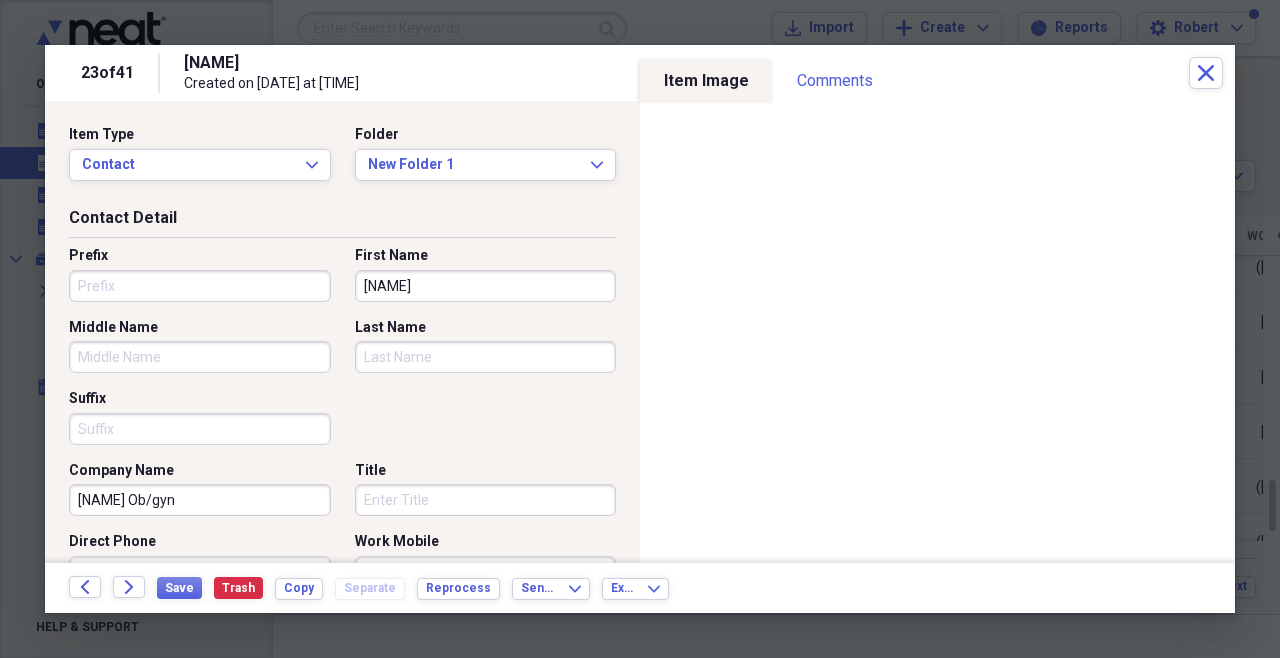 scroll, scrollTop: 653, scrollLeft: 0, axis: vertical 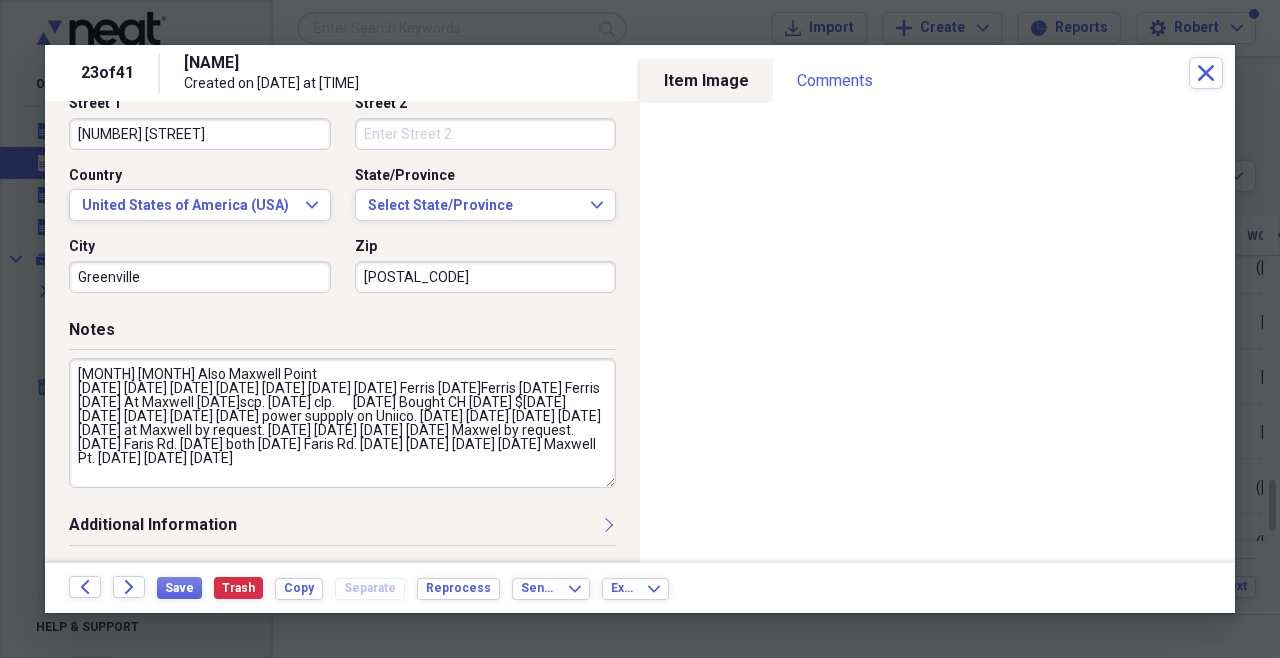 click on "[MONTH] [MONTH] Also Maxwell Point
[DATE] [DATE] [DATE] [DATE] [DATE] [DATE] [DATE] Ferris [DATE]Ferris [DATE] Ferris   [DATE] At Maxwell [DATE]scp. [DATE] clp.      [DATE] Bought CH [DATE] $[DATE]     [DATE] [DATE] [DATE] [DATE] power suppply on Uniico. [DATE] [DATE] [DATE] [DATE] [DATE] at Maxwell by request. [DATE] [DATE] [DATE] [DATE] Maxwel by request. [DATE] Faris Rd. [DATE] both [DATE] Faris Rd. [DATE] [DATE] [DATE] [DATE] Maxwell Pt. [DATE] [DATE] [DATE]" at bounding box center (342, 423) 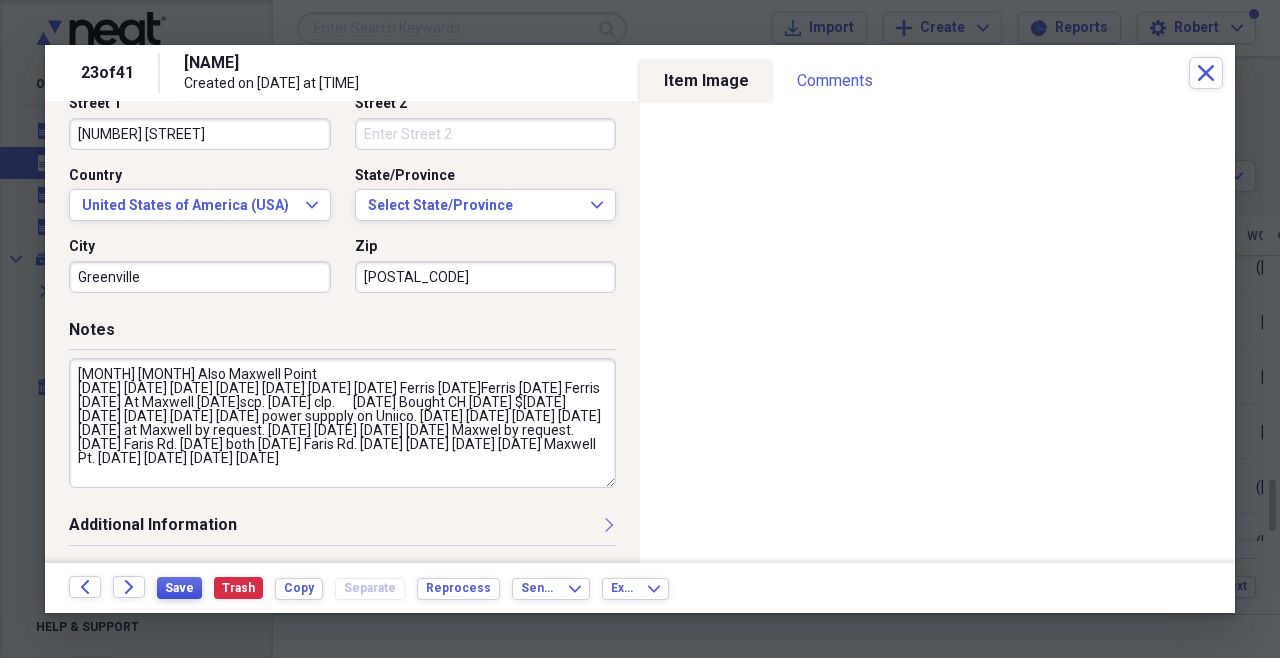 type on "[MONTH] [MONTH] Also Maxwell Point
[DATE] [DATE] [DATE] [DATE] [DATE] [DATE] [DATE] Ferris [DATE]Ferris [DATE] Ferris   [DATE] At Maxwell [DATE]scp. [DATE] clp.      [DATE] Bought CH [DATE] $[DATE]     [DATE] [DATE] [DATE] [DATE] power suppply on Uniico. [DATE] [DATE] [DATE] [DATE] [DATE] at Maxwell by request. [DATE] [DATE] [DATE] [DATE] Maxwel by request. [DATE] Faris Rd. [DATE] both [DATE] Faris Rd. [DATE] [DATE] [DATE] [DATE] Maxwell Pt. [DATE] [DATE] [DATE] [DATE]" 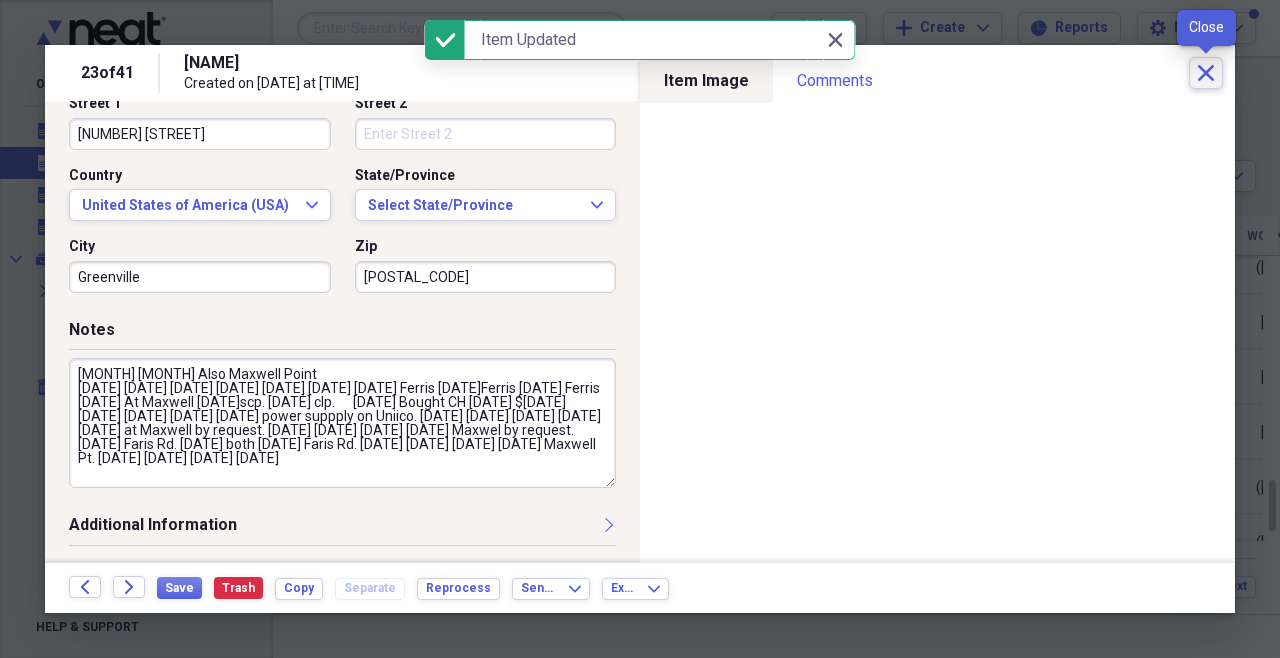 click on "Close" 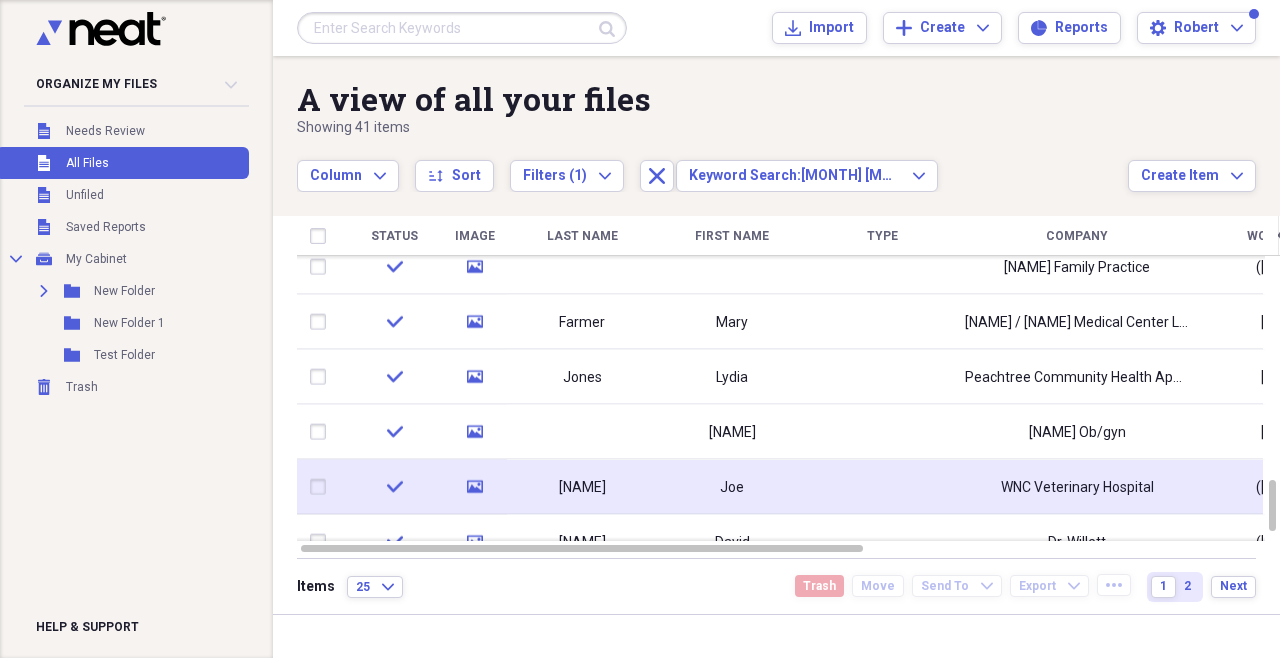 click on "WNC Veterinary Hospital" at bounding box center [1077, 487] 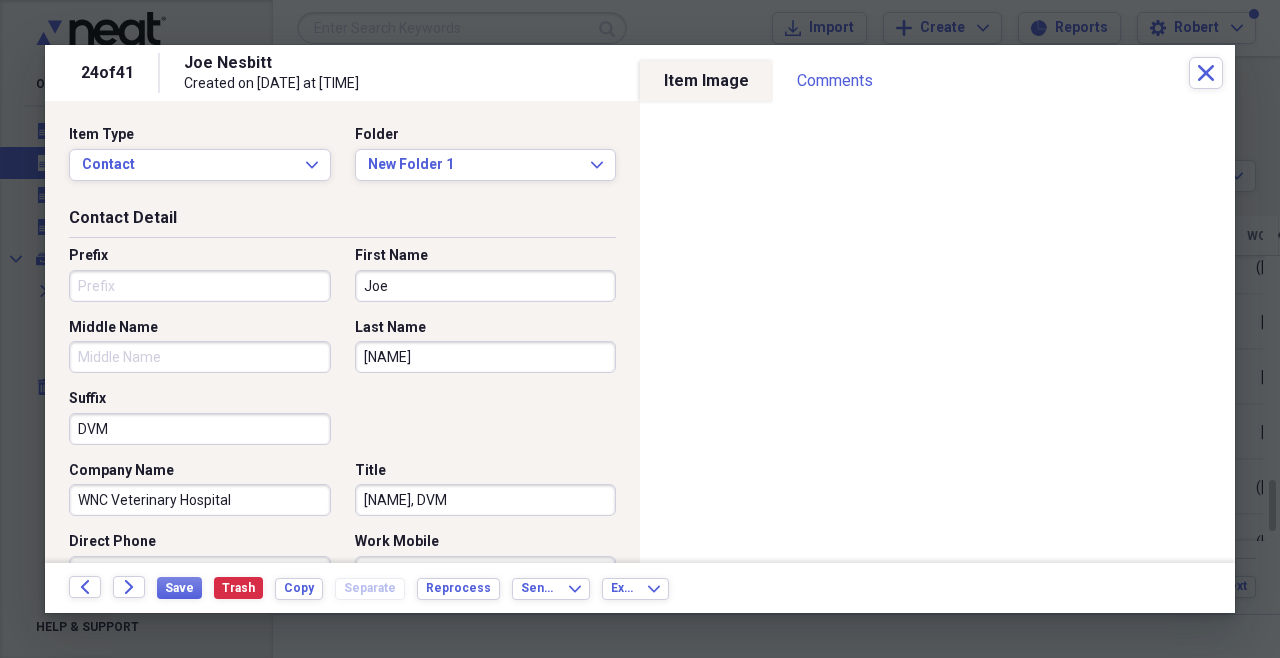 scroll, scrollTop: 653, scrollLeft: 0, axis: vertical 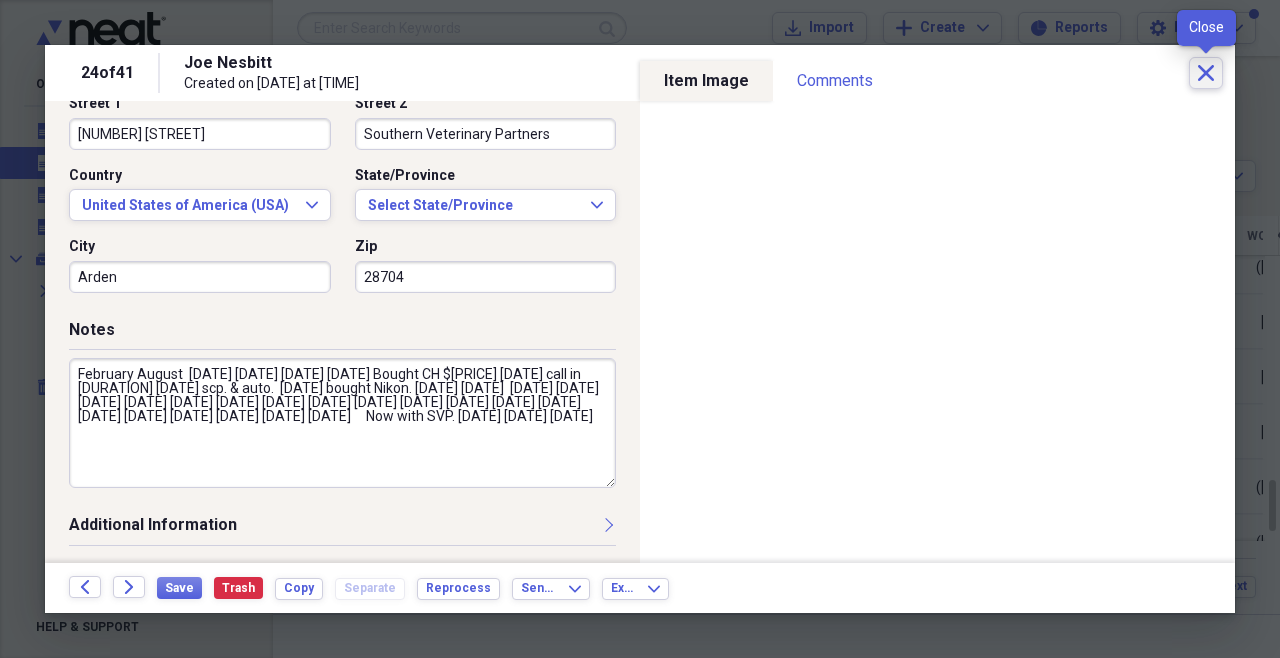 click on "Close" 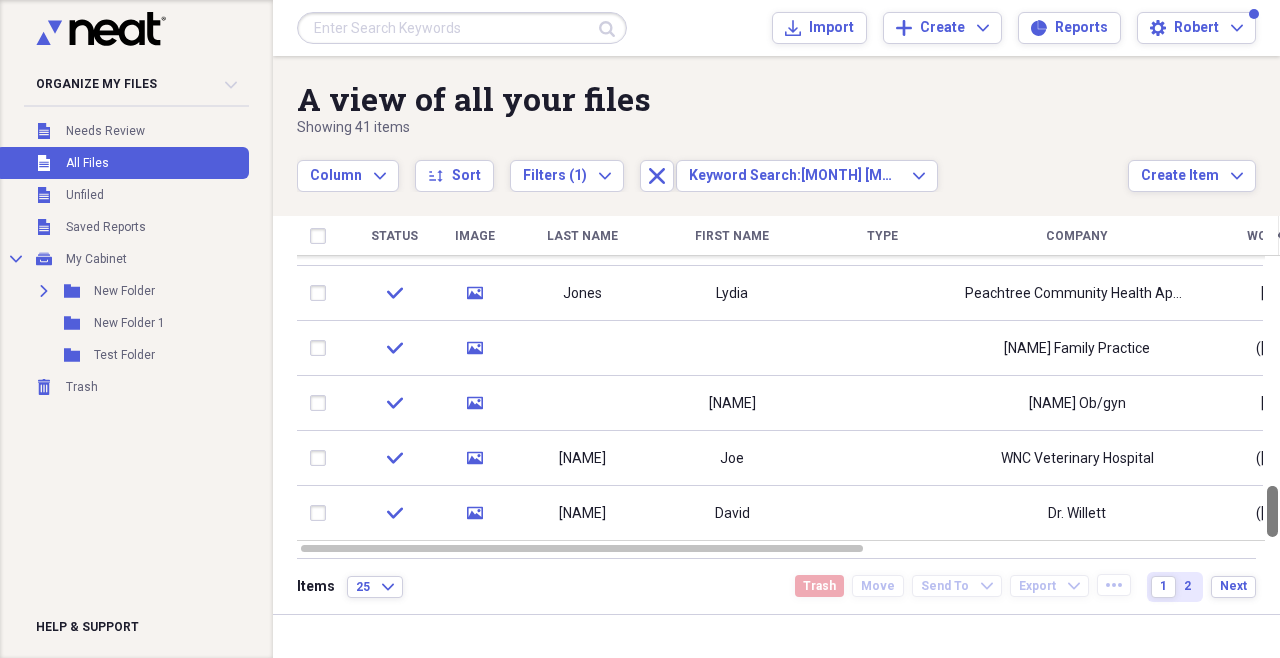drag, startPoint x: 1271, startPoint y: 512, endPoint x: 1273, endPoint y: 535, distance: 23.086792 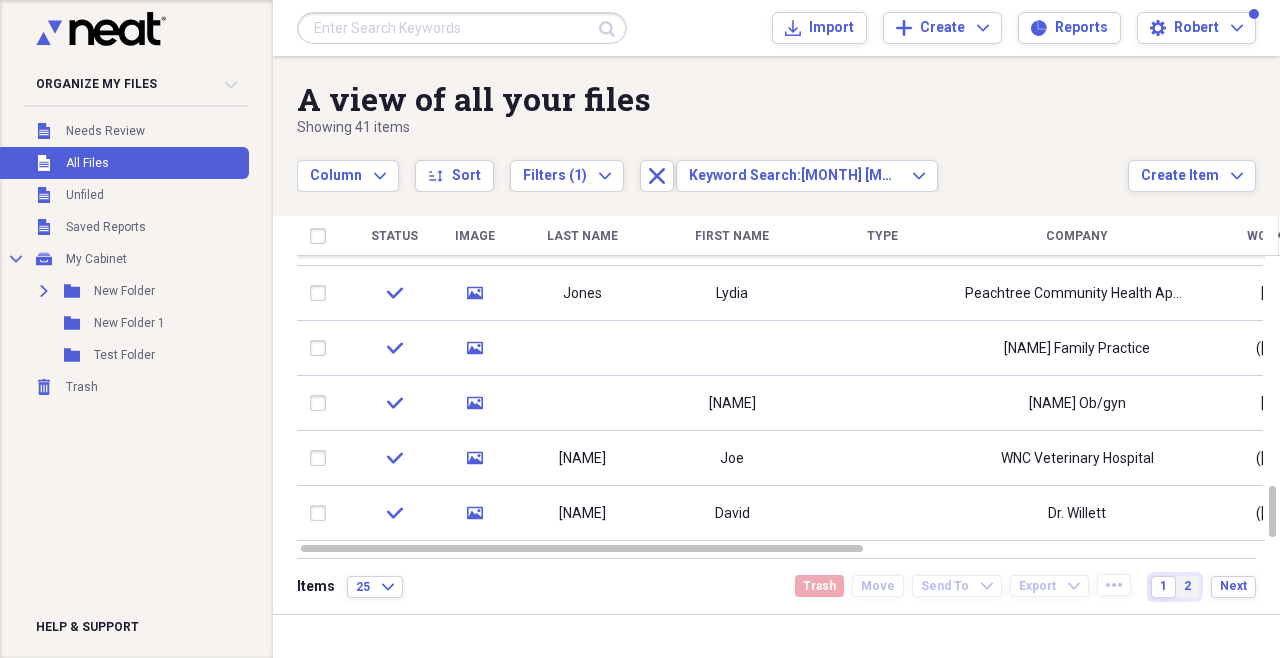 click on "2" at bounding box center [1187, 586] 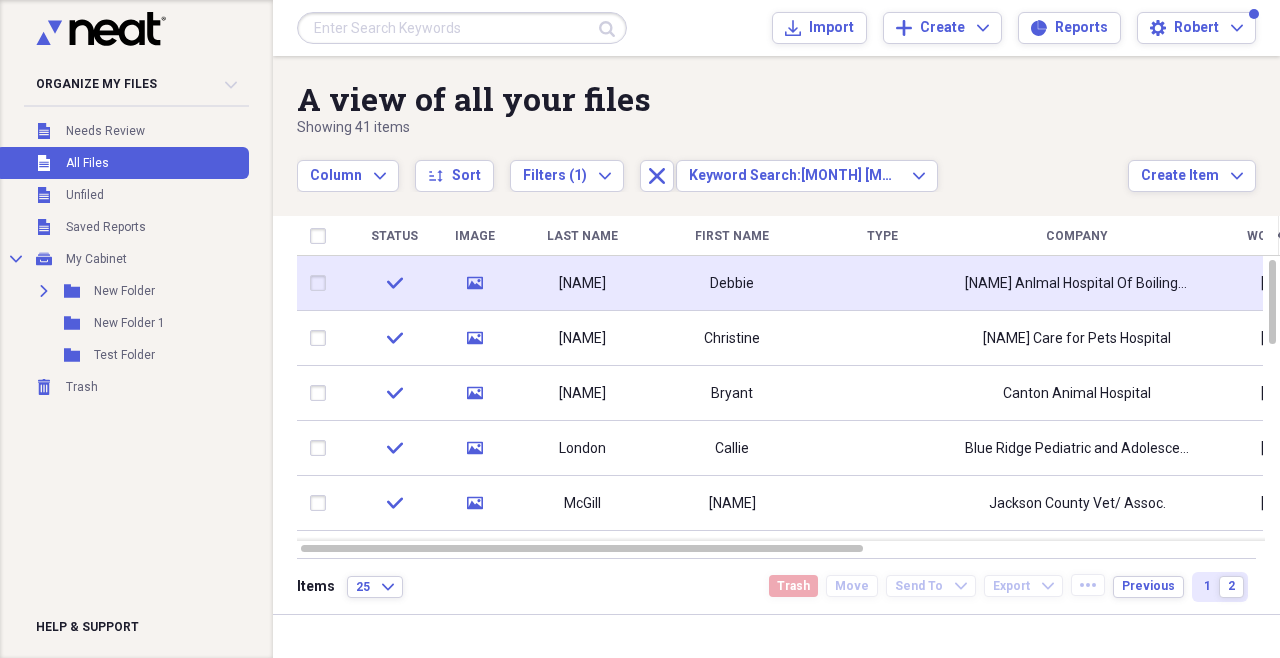 click on "[NAME] Anlmal Hospital Of Boiling Springs" at bounding box center (1077, 284) 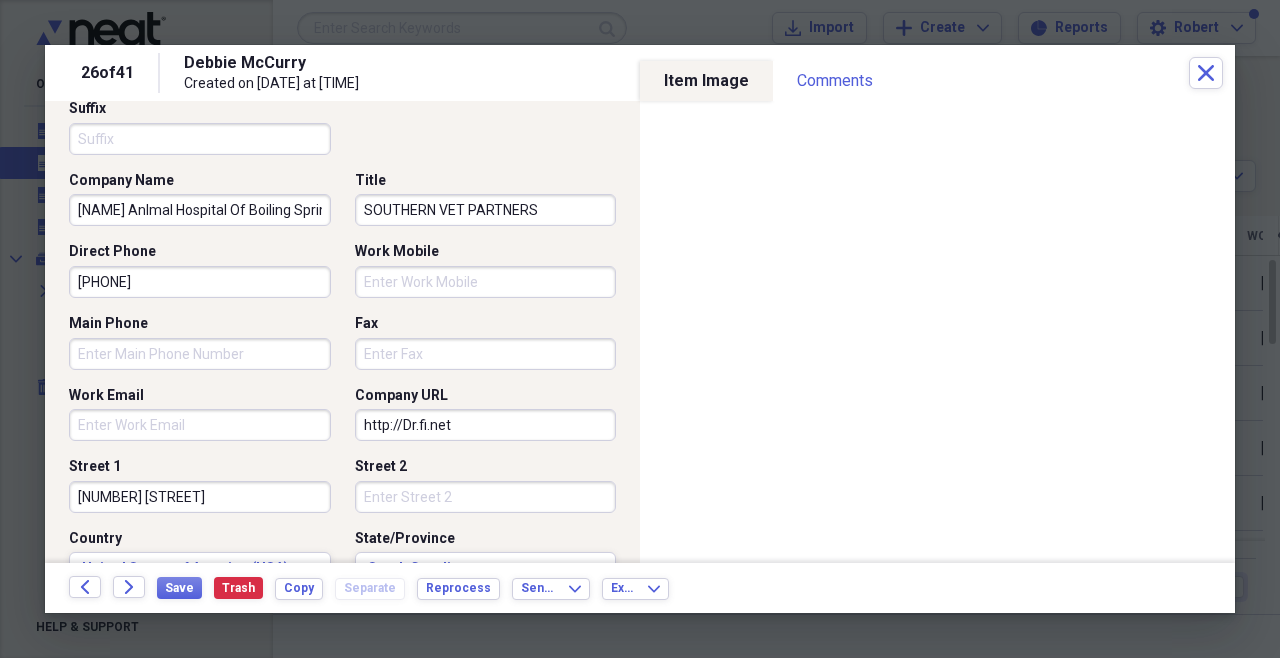 scroll, scrollTop: 653, scrollLeft: 0, axis: vertical 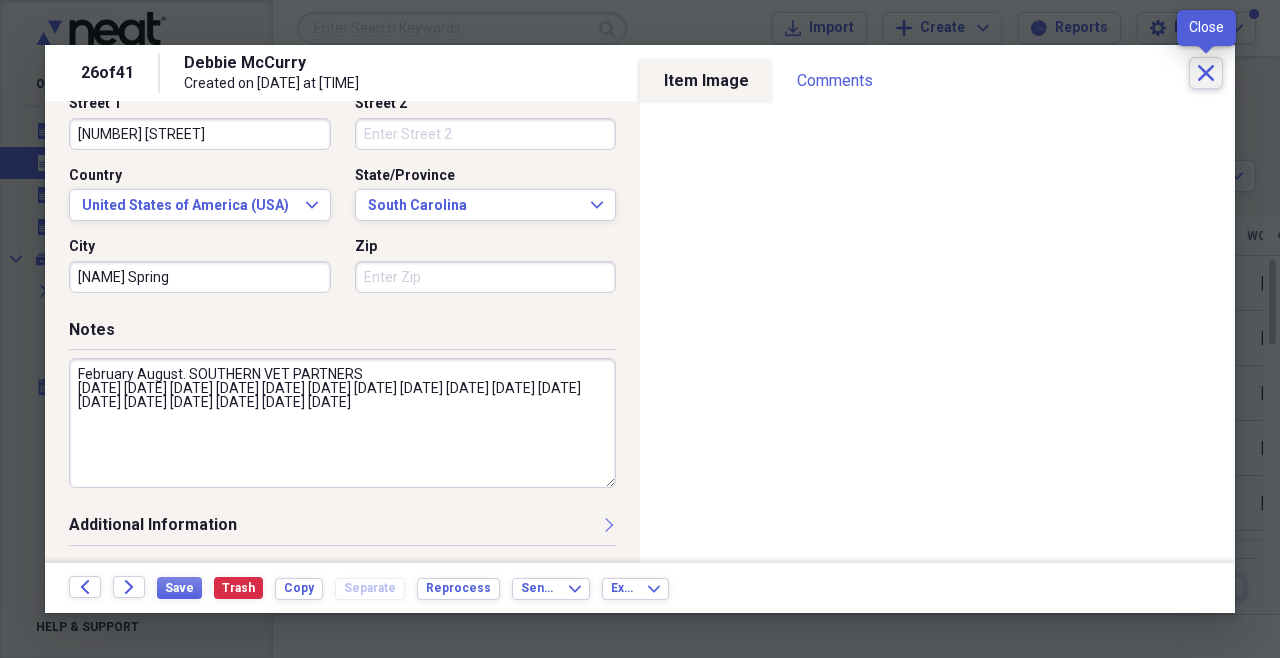 click on "Close" 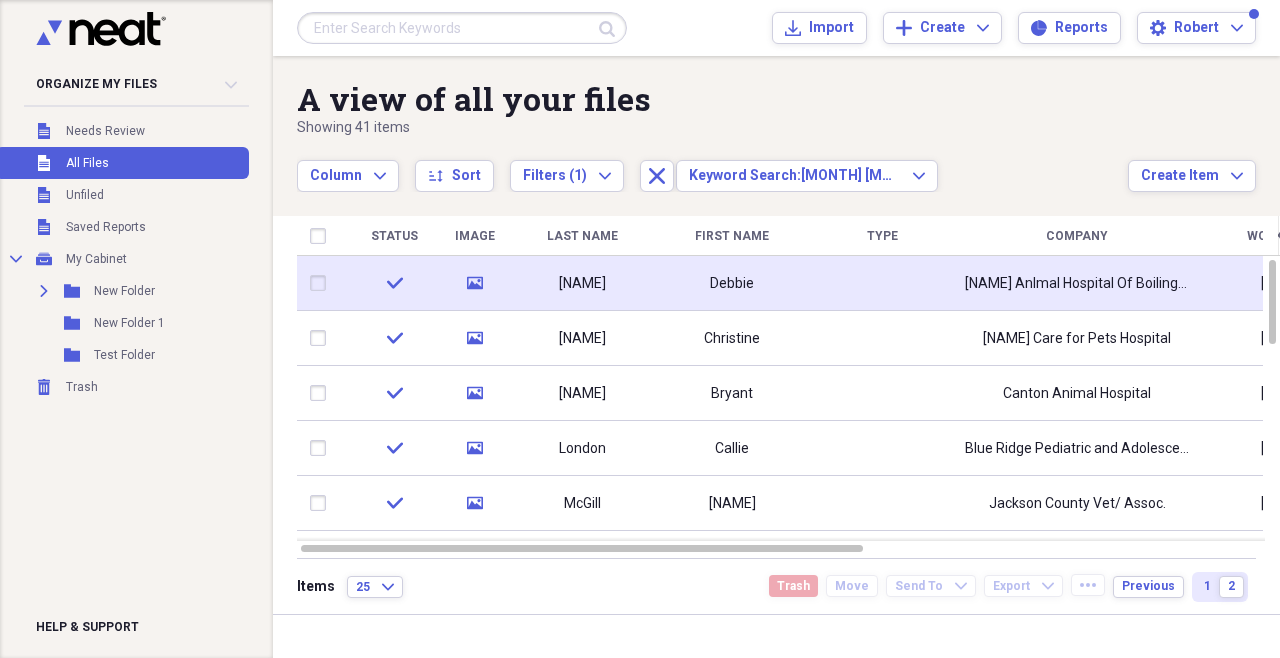 click on "[NAME] Anlmal Hospital Of Boiling Springs" at bounding box center [1077, 284] 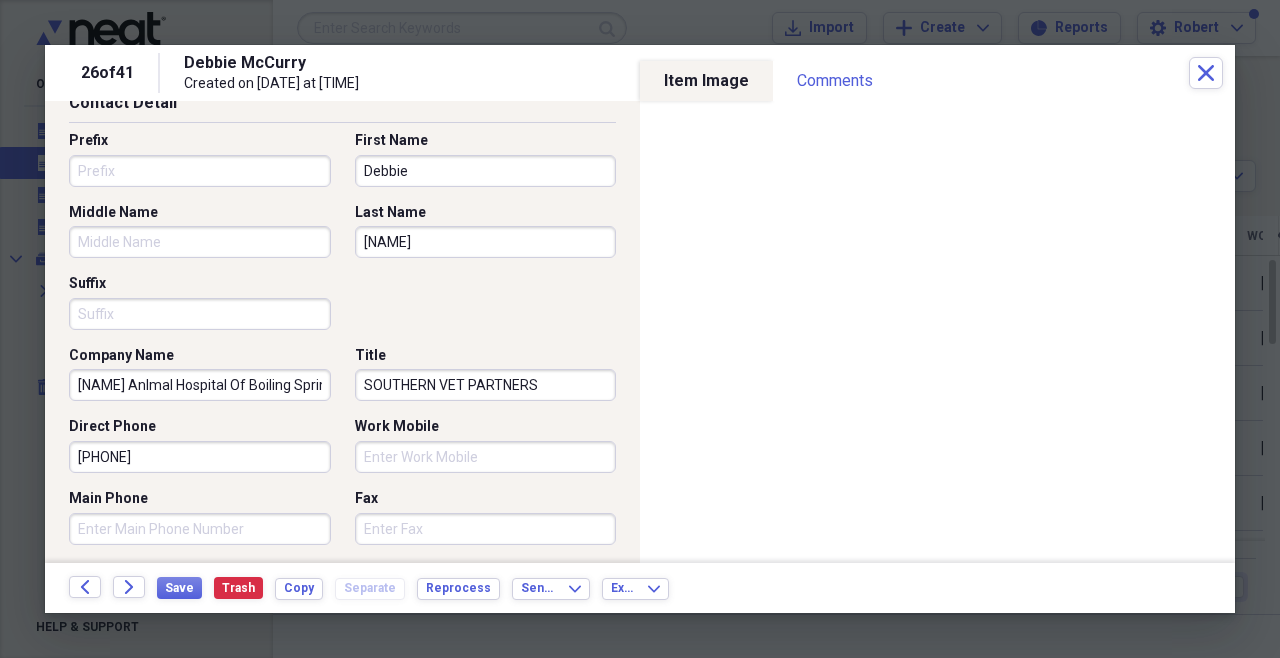 scroll, scrollTop: 116, scrollLeft: 0, axis: vertical 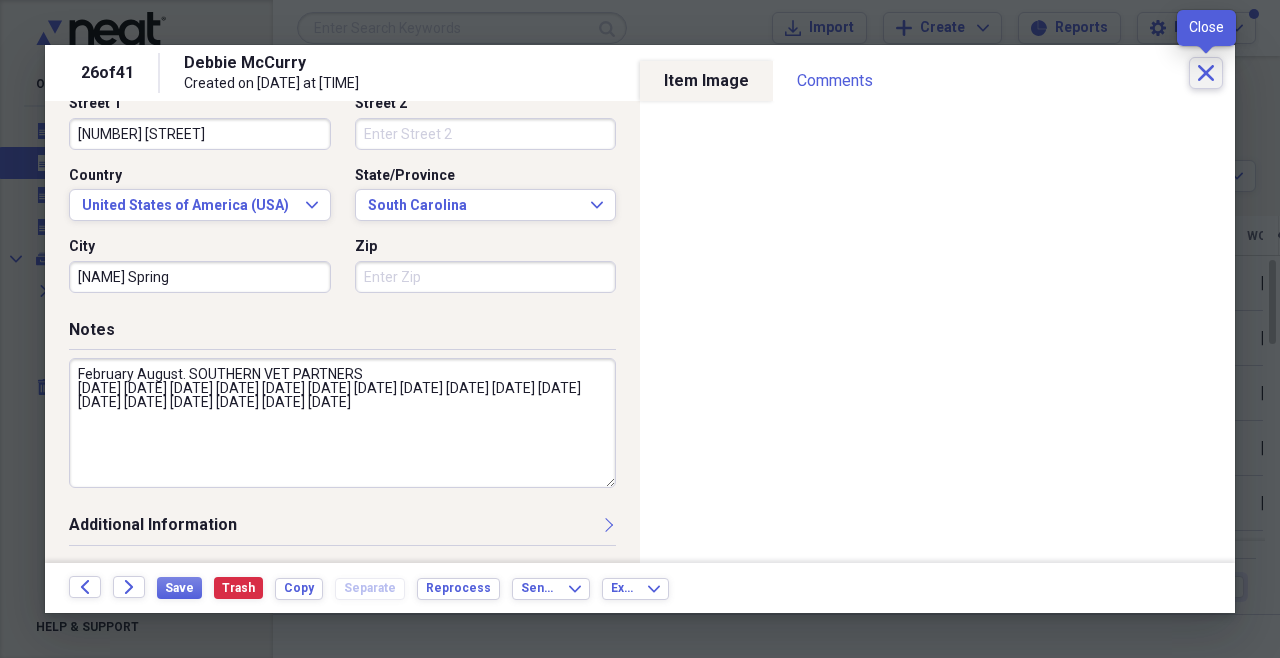 click on "Close" 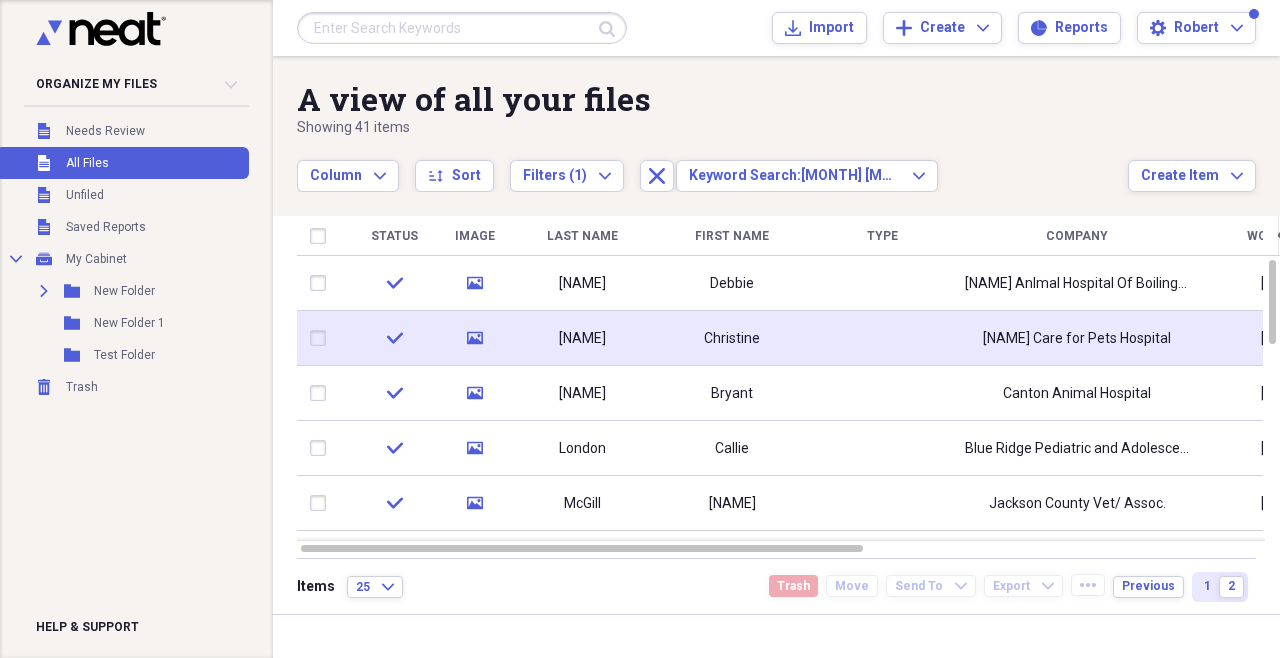 click on "[NAME] Care for Pets Hospital" at bounding box center [1077, 339] 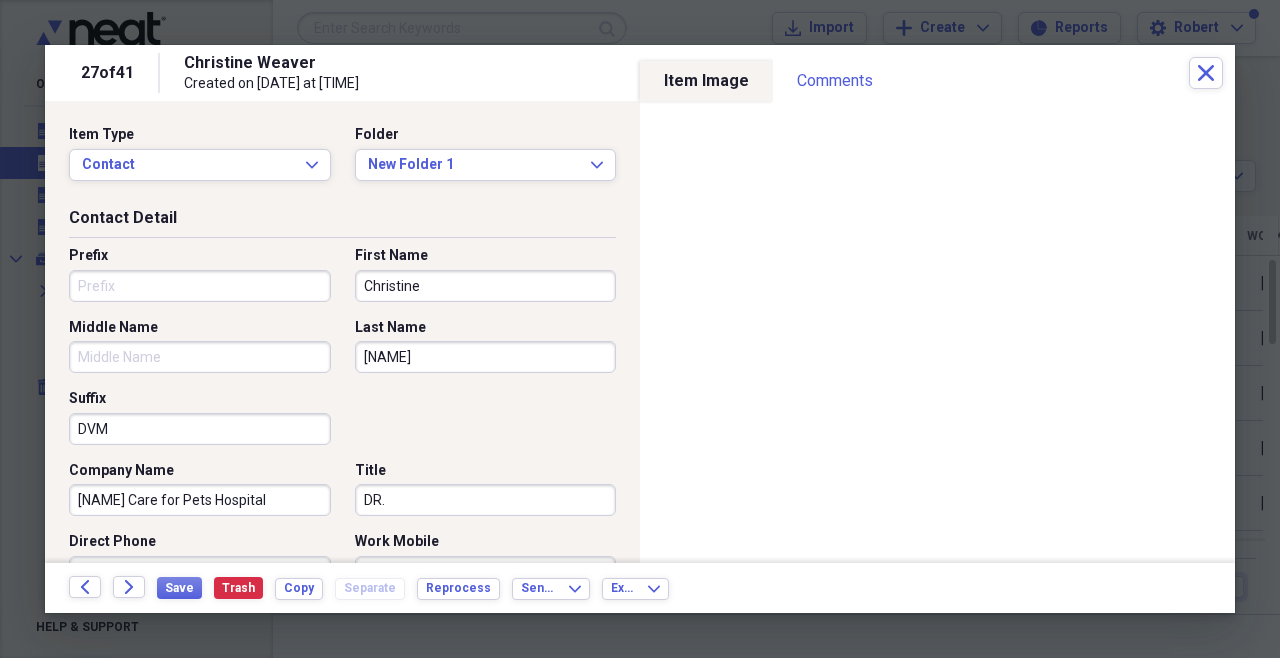 scroll, scrollTop: 653, scrollLeft: 0, axis: vertical 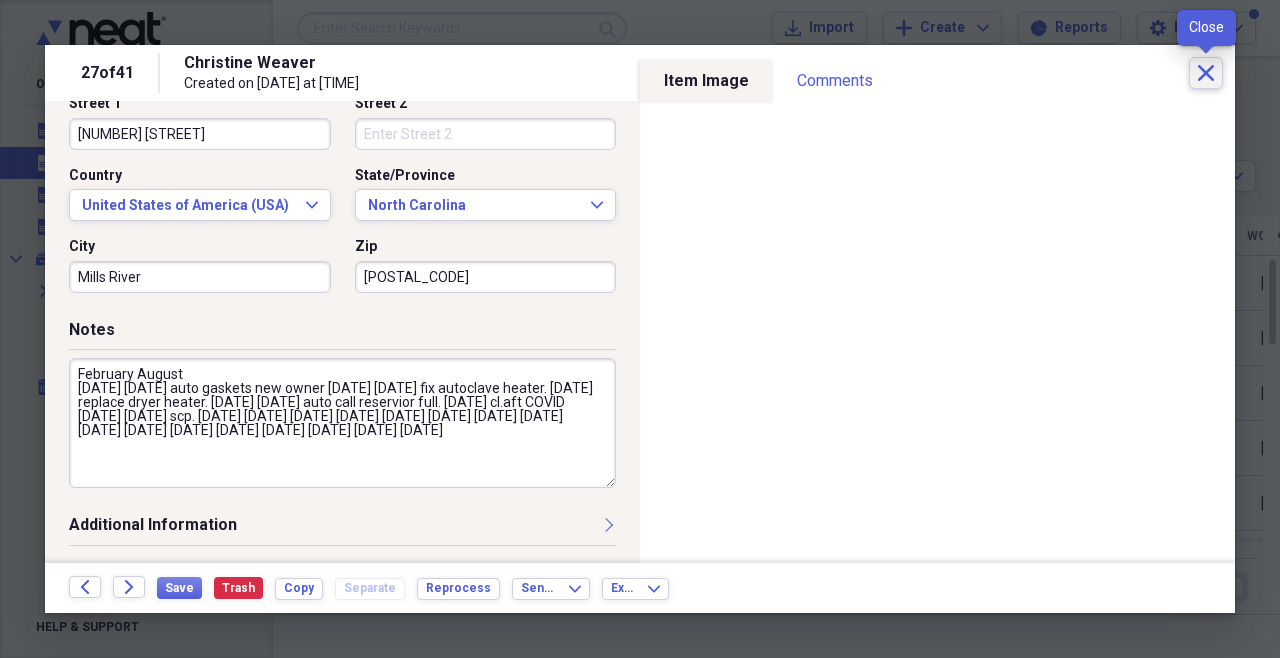 click on "Close" 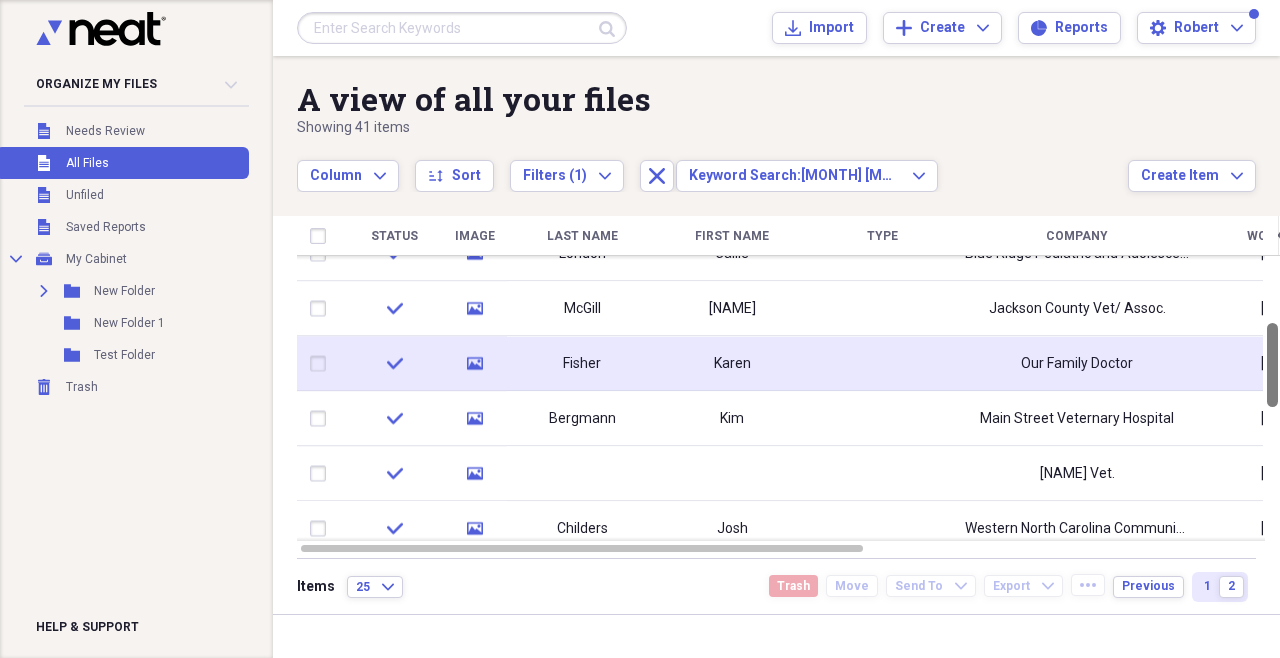 drag, startPoint x: 1272, startPoint y: 284, endPoint x: 1264, endPoint y: 347, distance: 63.505905 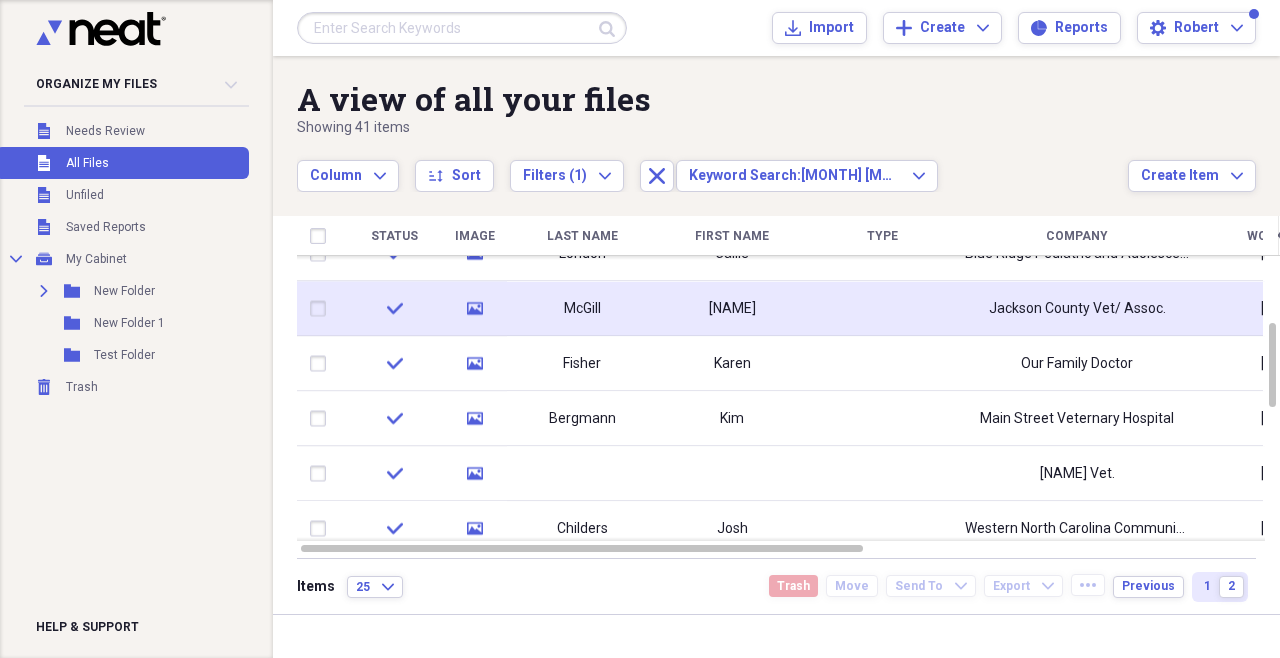 click on "Jackson County Vet/ Assoc." at bounding box center (1077, 309) 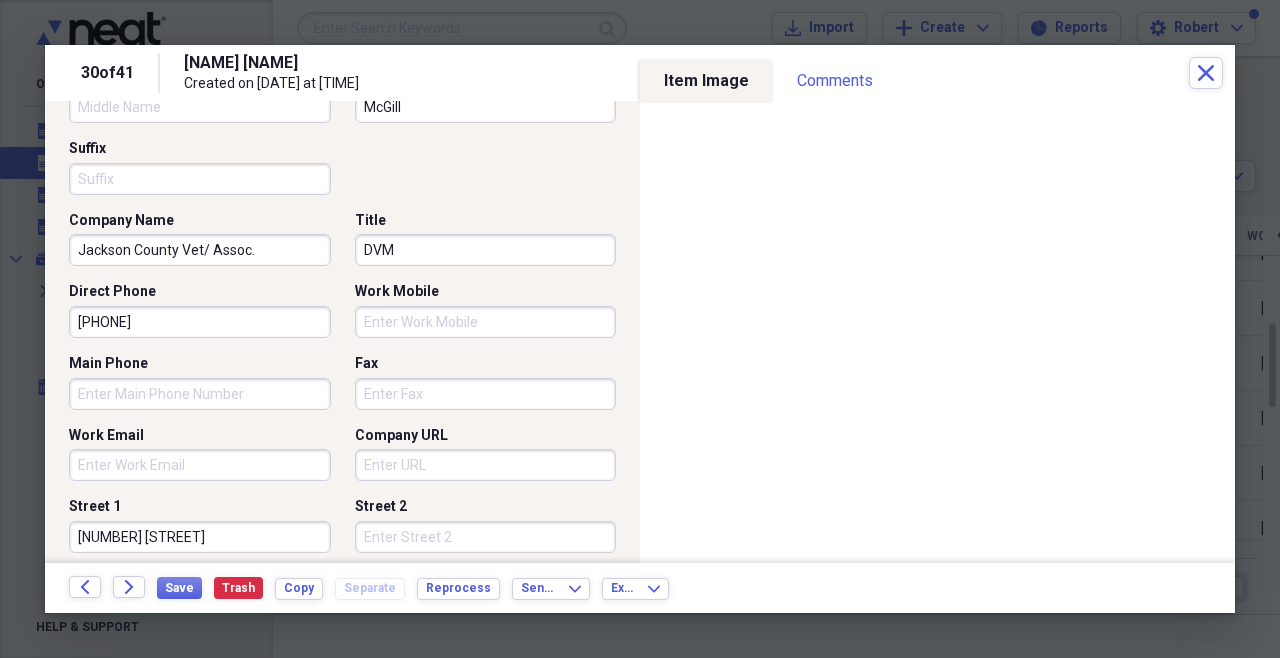 scroll, scrollTop: 0, scrollLeft: 0, axis: both 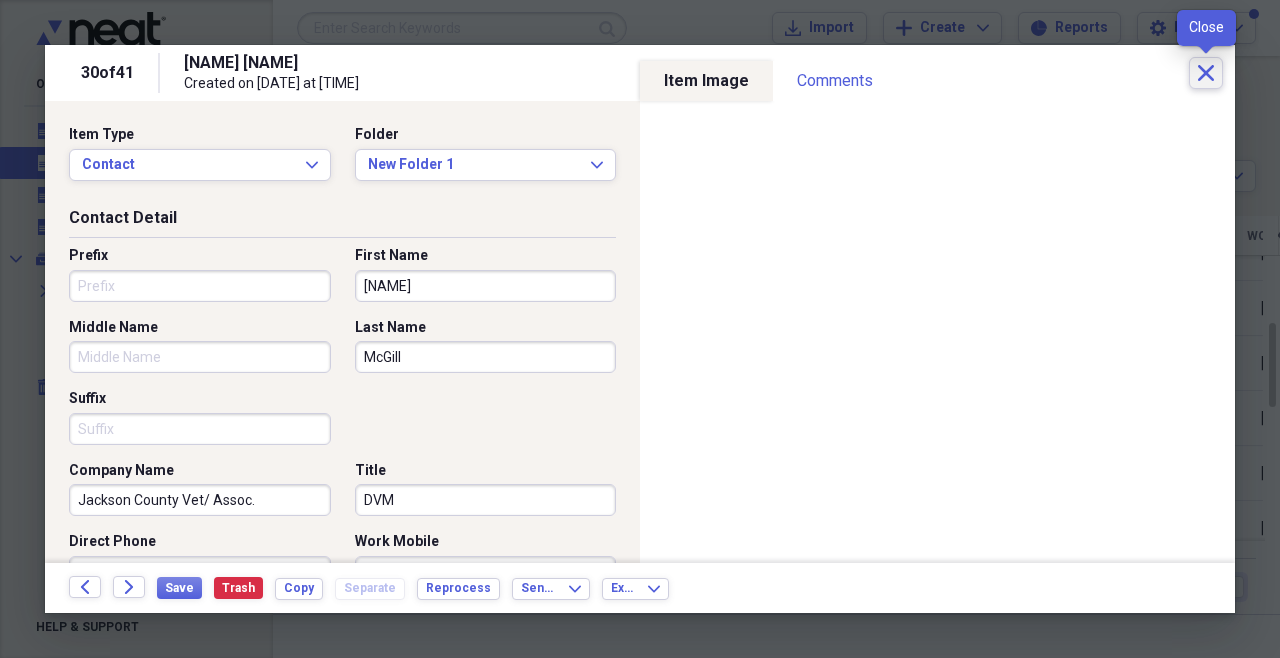click on "Close" 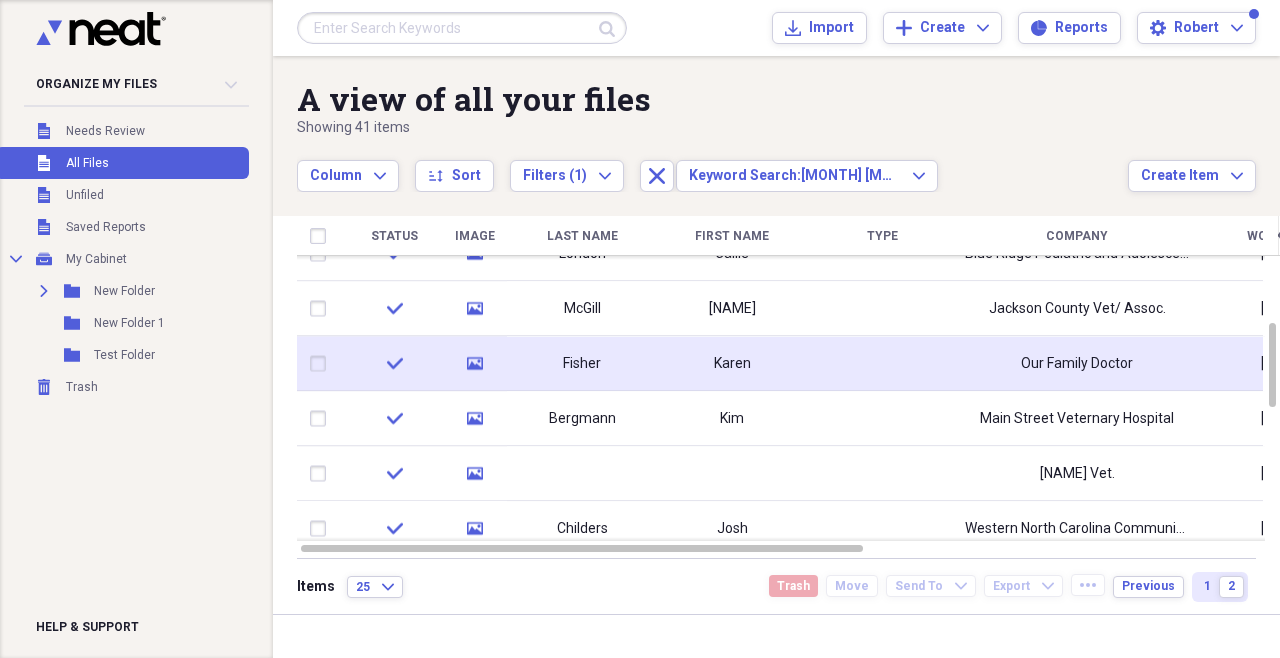 click on "Our Family Doctor" at bounding box center (1077, 364) 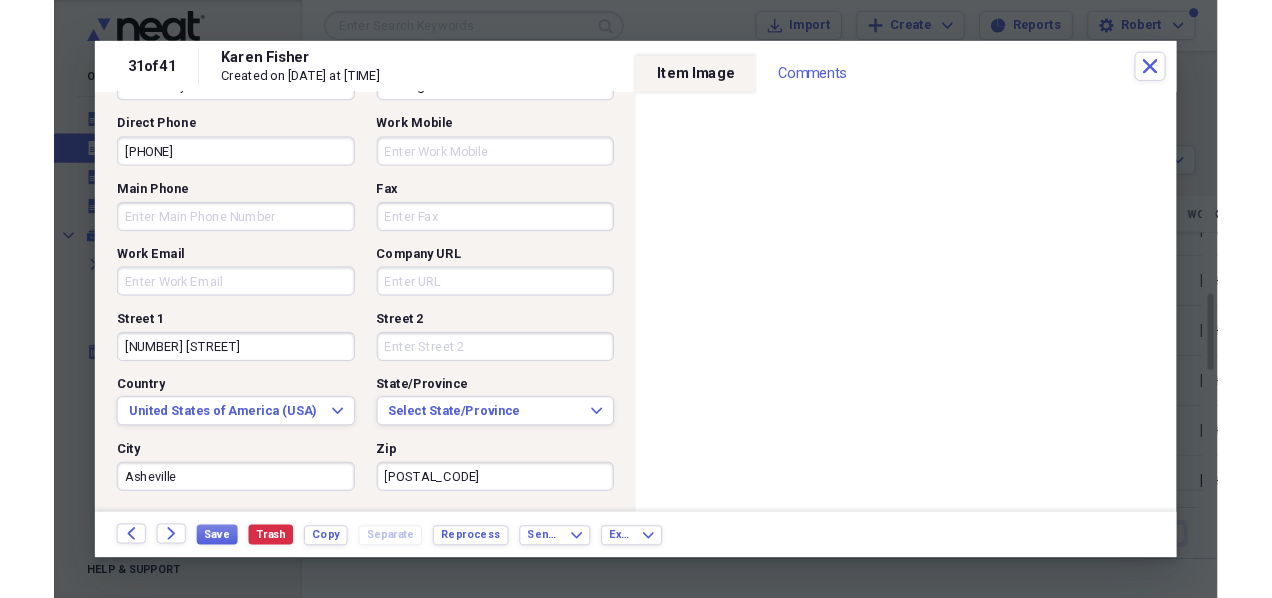 scroll, scrollTop: 653, scrollLeft: 0, axis: vertical 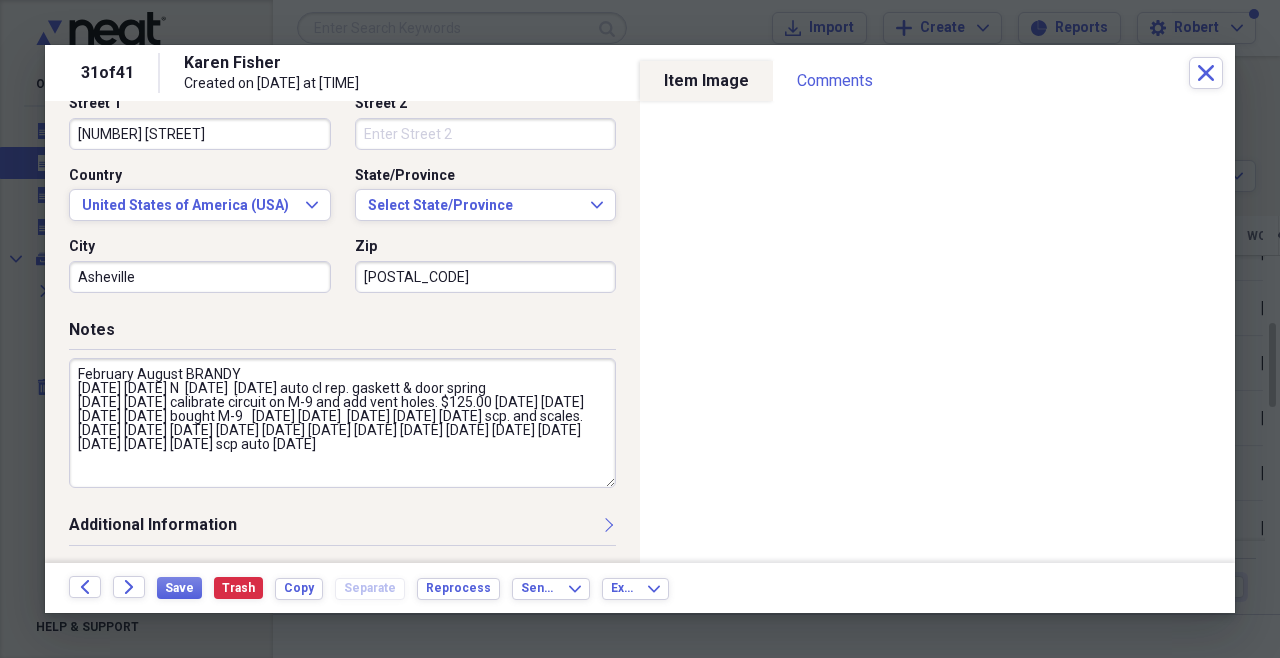 click on "February August BRANDY
[DATE] [DATE] N  [DATE]  [DATE] auto cl rep. gaskett & door spring
[DATE] [DATE] calibrate circuit on M-9 and add vent holes. $125.00 [DATE] [DATE] [DATE] [DATE] bought M-9   [DATE] [DATE]  [DATE] [DATE] [DATE] scp. and scales. [DATE] [DATE] [DATE] [DATE] [DATE] [DATE] [DATE] [DATE] [DATE] [DATE] [DATE] [DATE] [DATE] [DATE] scp auto [DATE]" at bounding box center [342, 423] 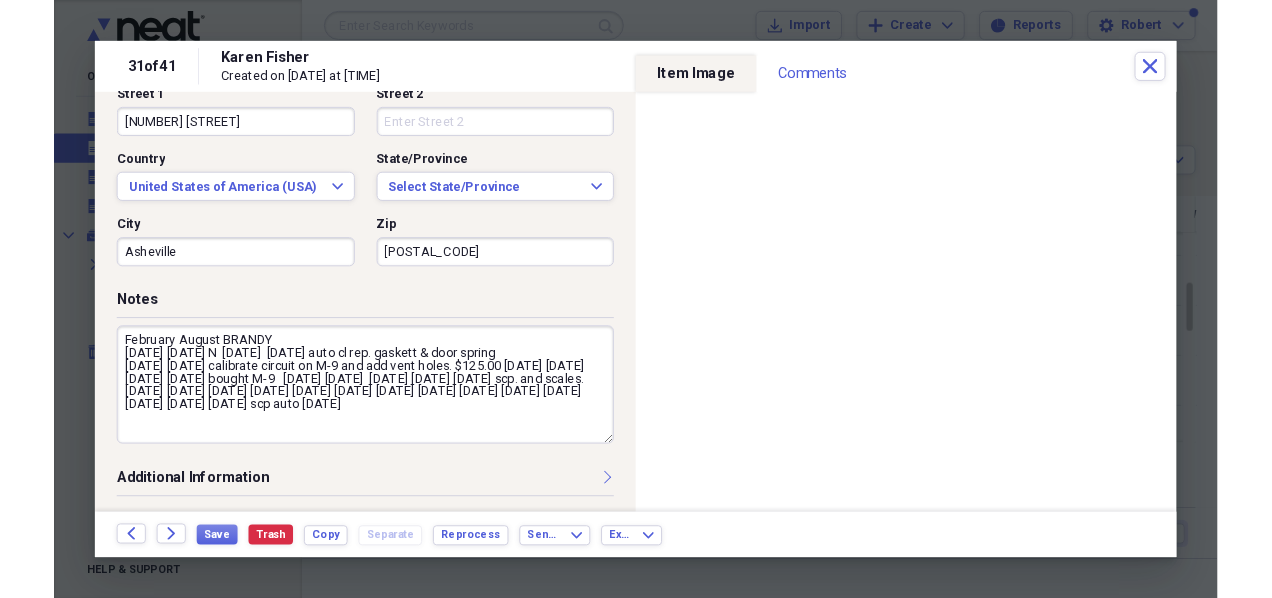scroll, scrollTop: 624, scrollLeft: 0, axis: vertical 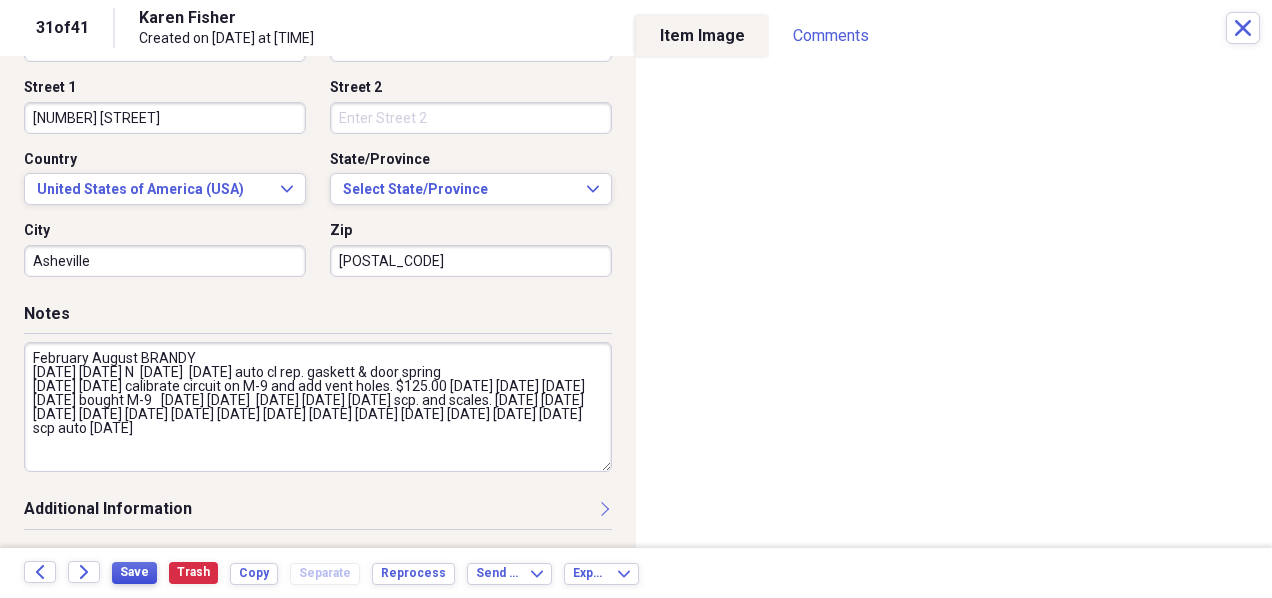 click on "Save" at bounding box center [134, 572] 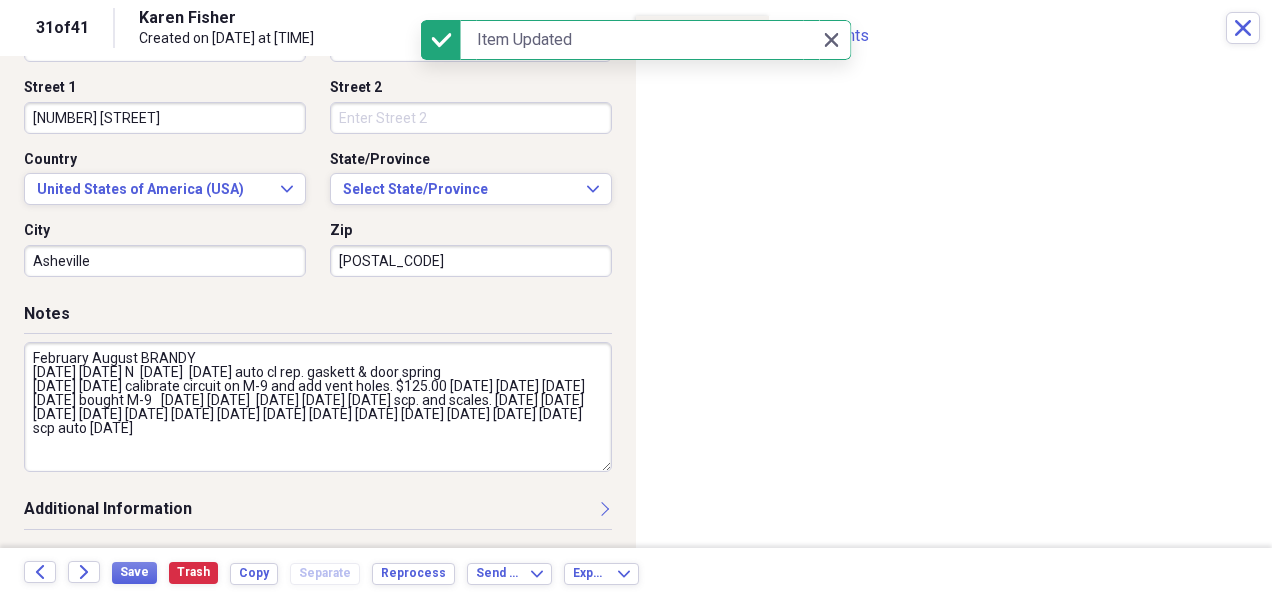 click on "February August BRANDY
[DATE] [DATE] N  [DATE]  [DATE] auto cl rep. gaskett & door spring
[DATE] [DATE] calibrate circuit on M-9 and add vent holes. $125.00 [DATE] [DATE] [DATE] [DATE] bought M-9   [DATE] [DATE]  [DATE] [DATE] [DATE] scp. and scales. [DATE] [DATE] [DATE] [DATE] [DATE] [DATE] [DATE] [DATE] [DATE] [DATE] [DATE] [DATE] [DATE] [DATE] scp auto [DATE]" at bounding box center [318, 407] 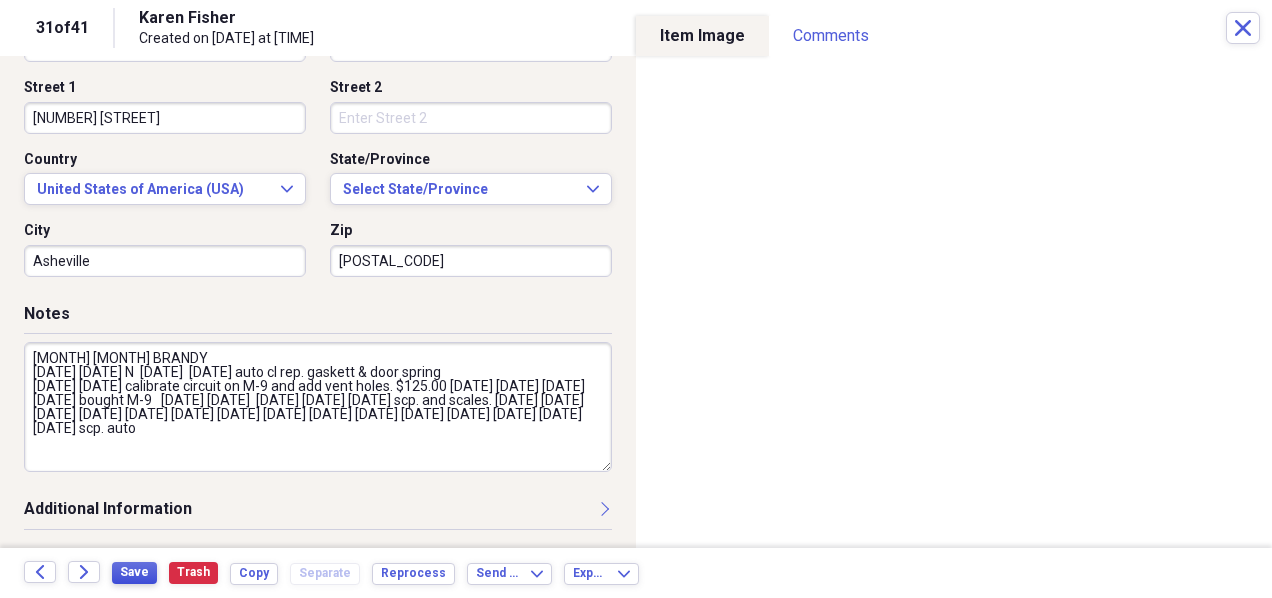 type on "[MONTH] [MONTH] BRANDY
[DATE] [DATE] N  [DATE]  [DATE] auto cl rep. gaskett & door spring
[DATE] [DATE] calibrate circuit on M-9 and add vent holes. $125.00 [DATE] [DATE] [DATE] [DATE] bought M-9   [DATE] [DATE]  [DATE] [DATE] [DATE] scp. and scales. [DATE] [DATE] [DATE] [DATE] [DATE] [DATE] [DATE] [DATE] [DATE] [DATE] [DATE] [DATE] [DATE] [DATE] [DATE] scp. auto" 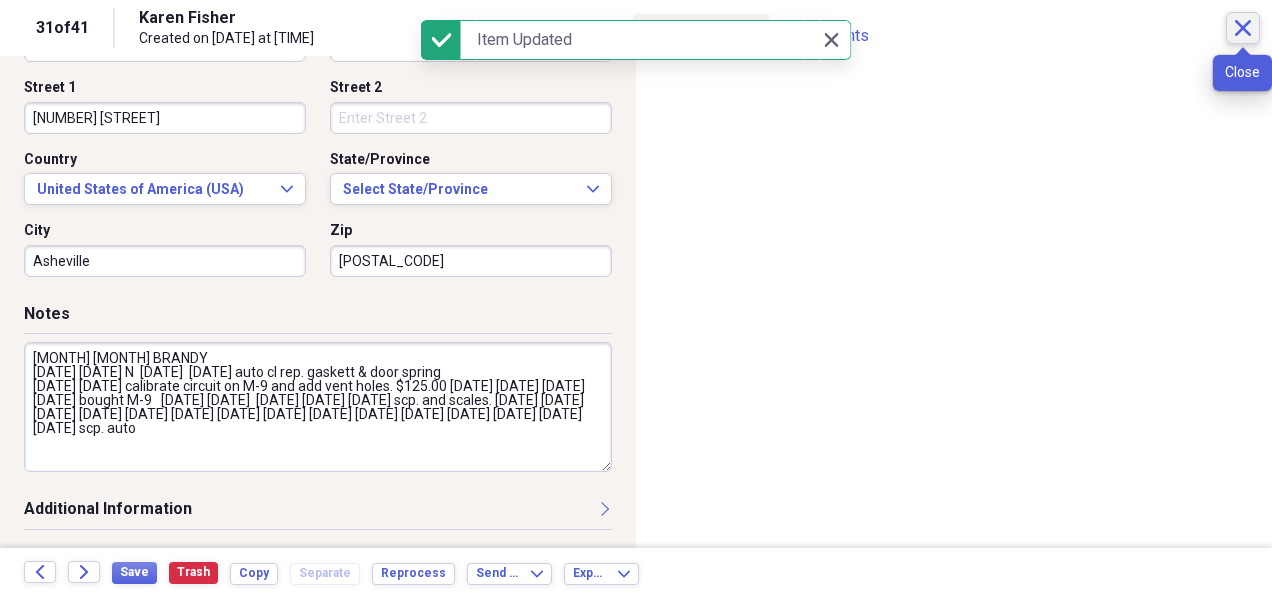 click on "Close" 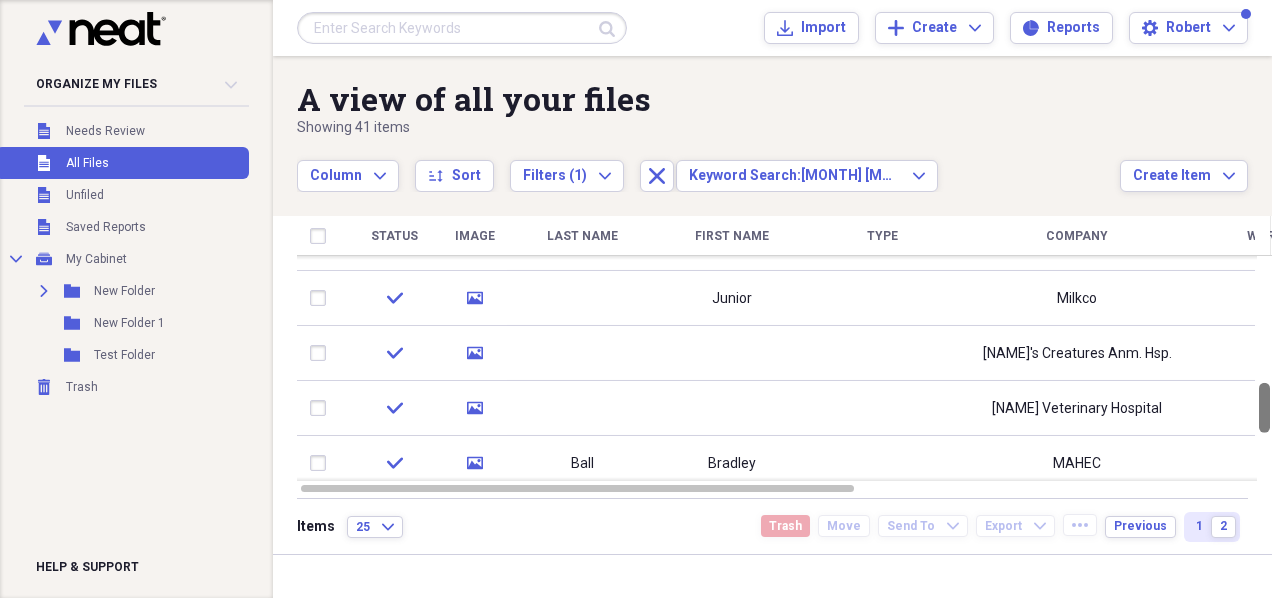 drag, startPoint x: 1262, startPoint y: 331, endPoint x: 1262, endPoint y: 401, distance: 70 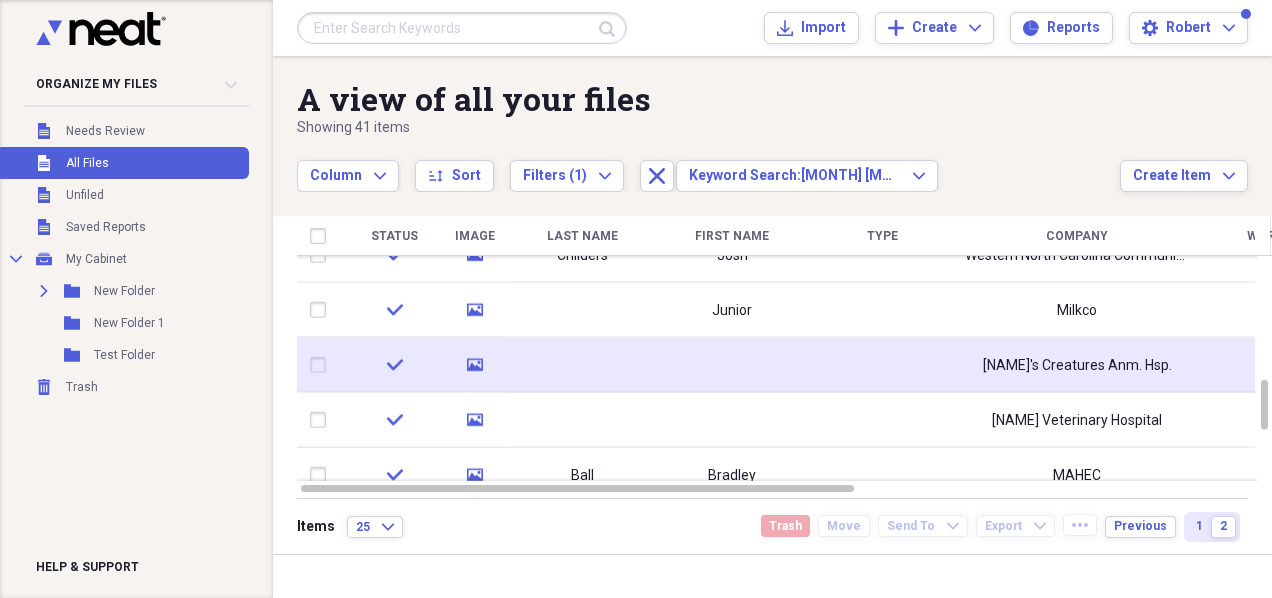 click on "[NAME]'s Creatures Anm. Hsp." at bounding box center [1077, 365] 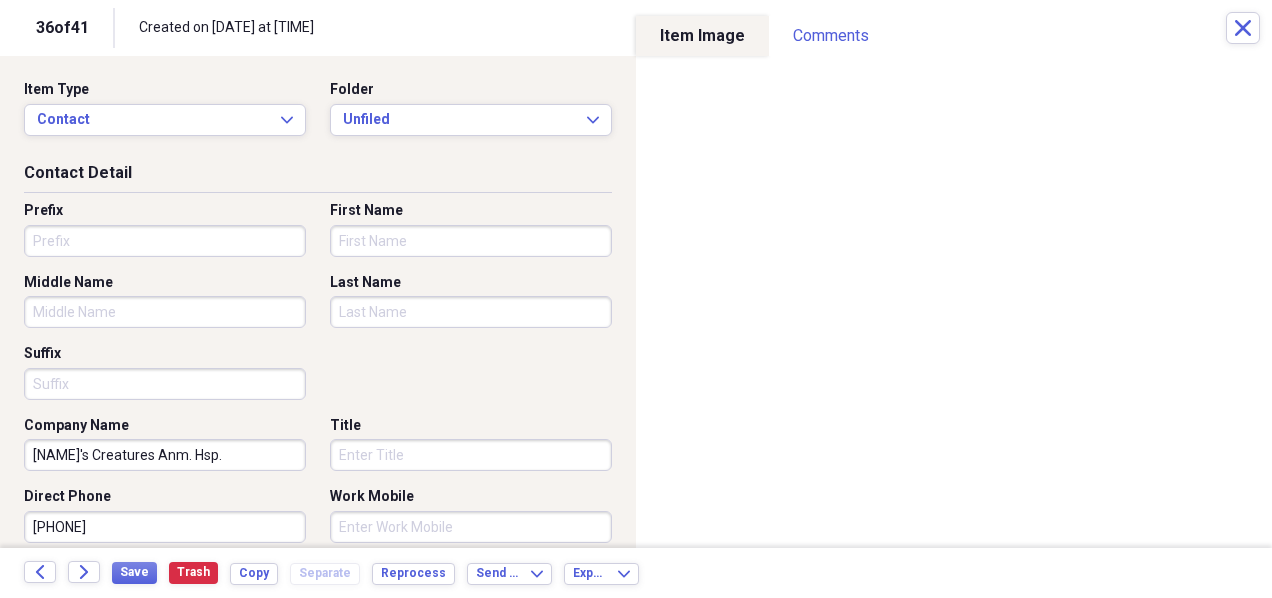 scroll, scrollTop: 624, scrollLeft: 0, axis: vertical 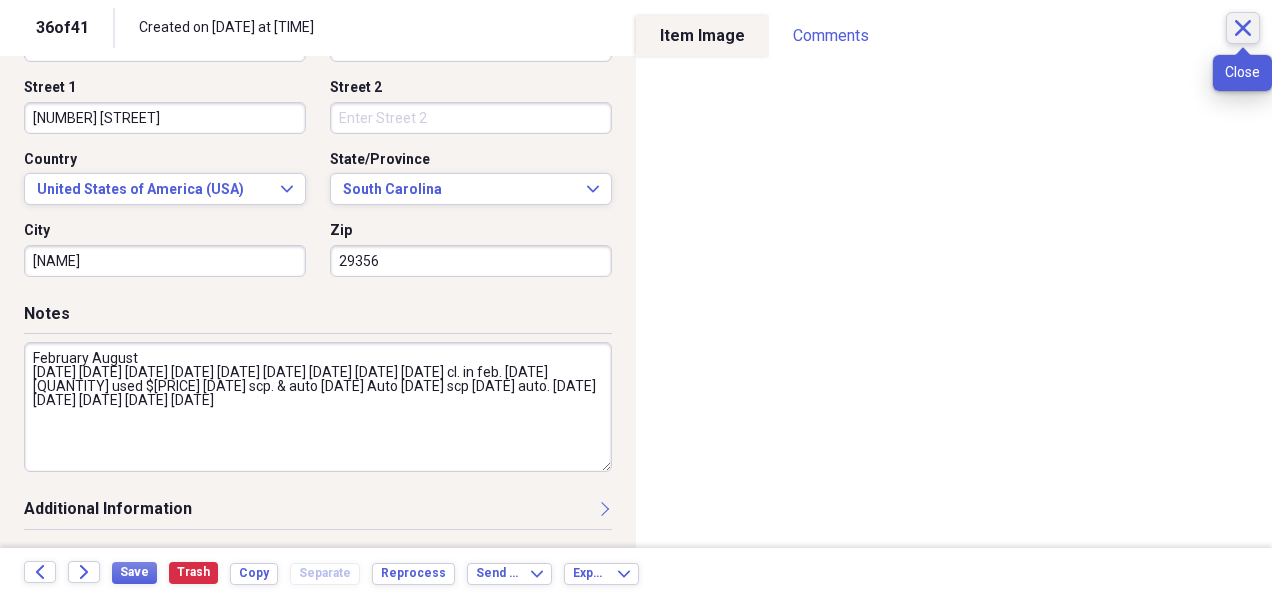 click on "Close" 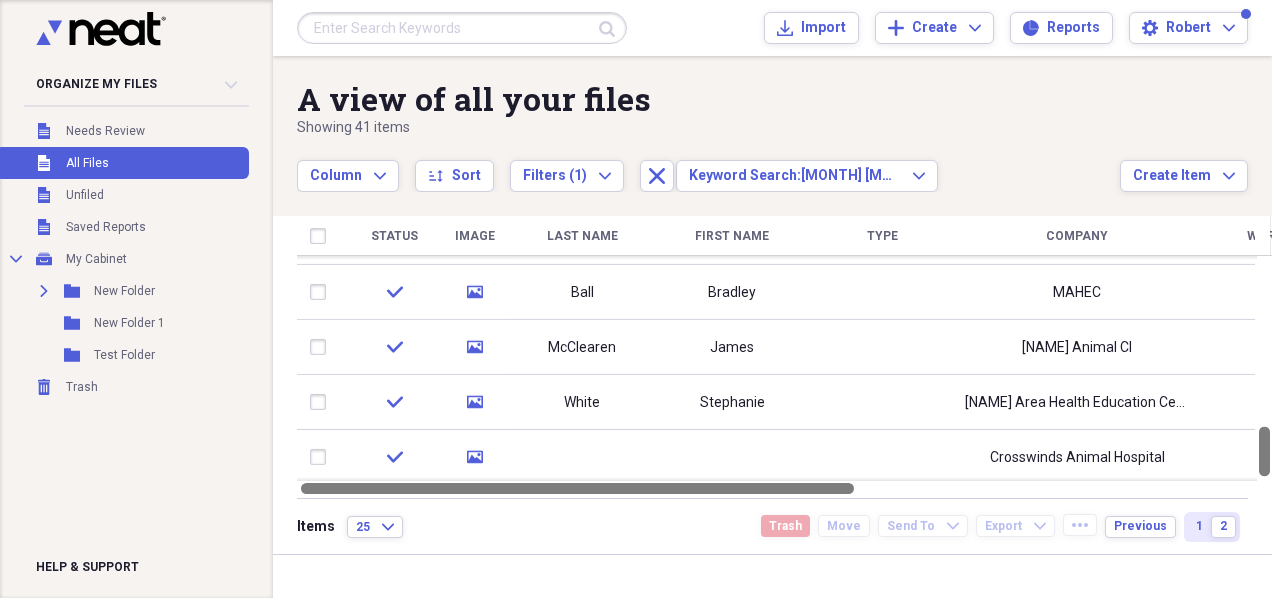 drag, startPoint x: 1262, startPoint y: 399, endPoint x: 1264, endPoint y: 480, distance: 81.02469 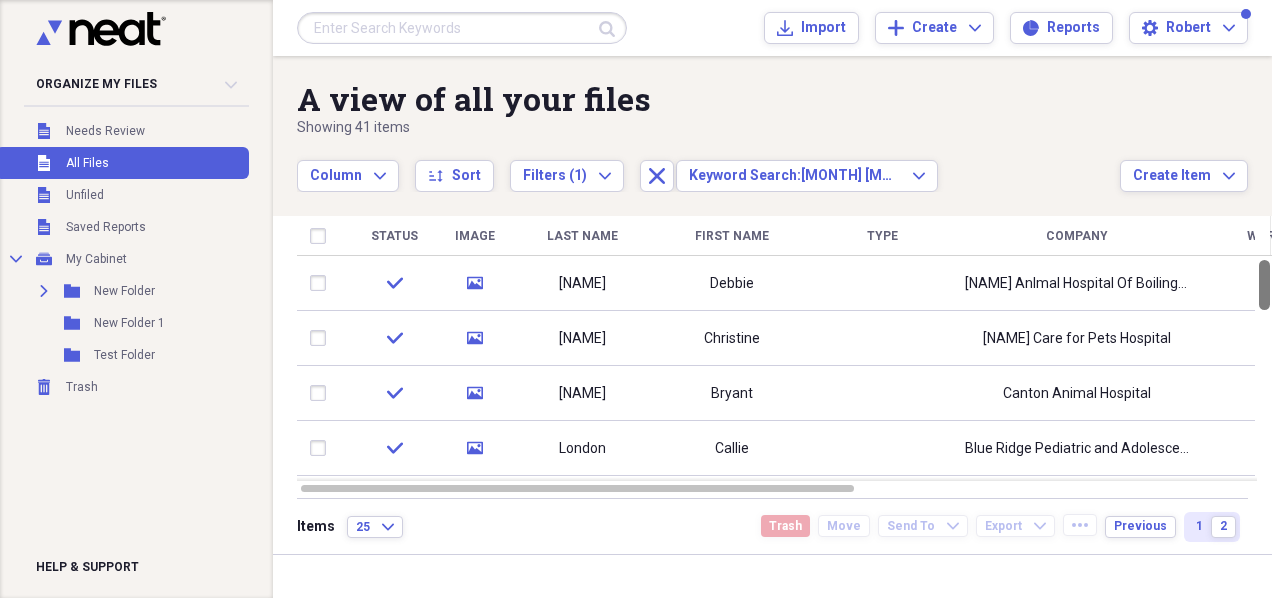 drag, startPoint x: 1266, startPoint y: 445, endPoint x: 1271, endPoint y: 231, distance: 214.05841 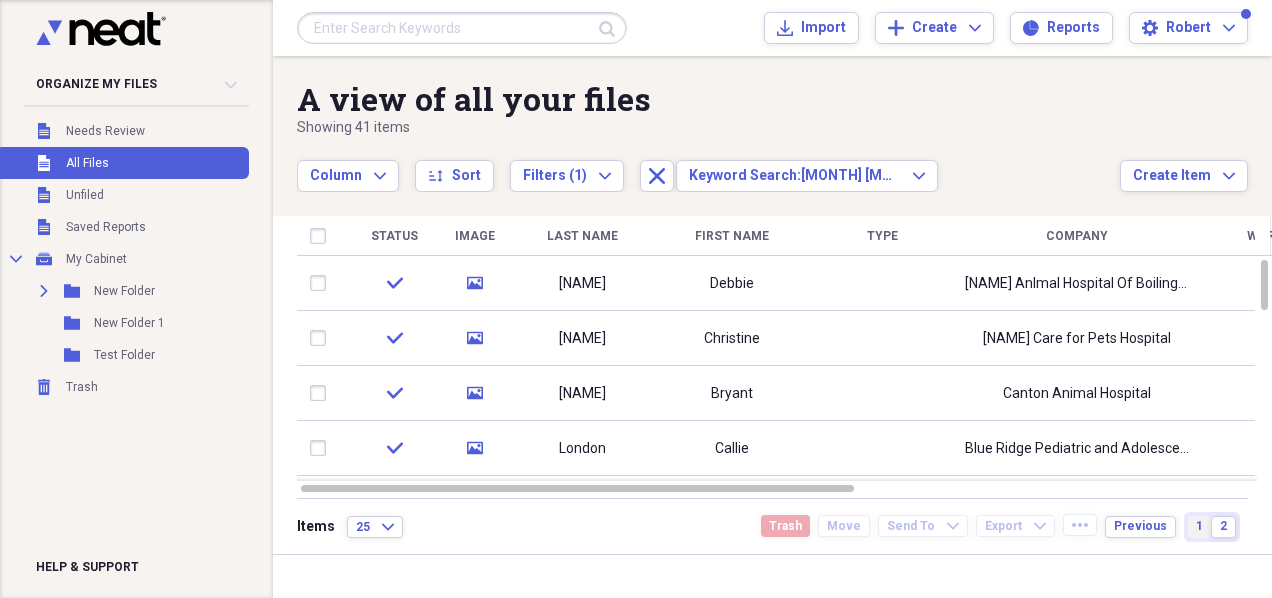click on "1" at bounding box center (1199, 527) 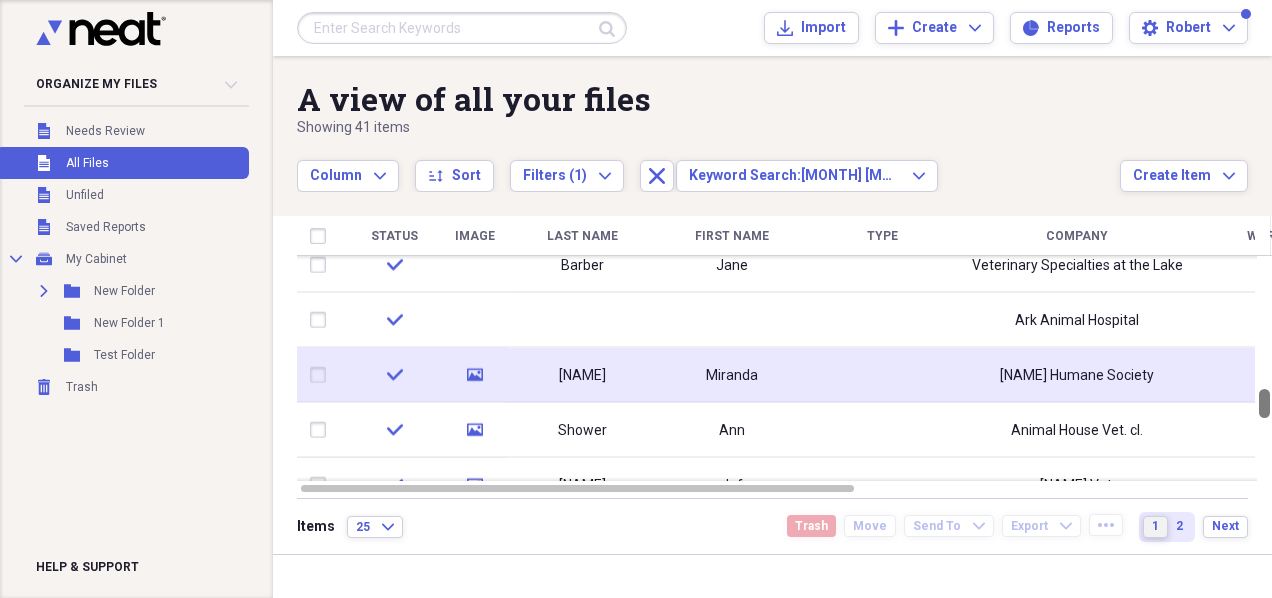 drag, startPoint x: 1263, startPoint y: 269, endPoint x: 1249, endPoint y: 362, distance: 94.04786 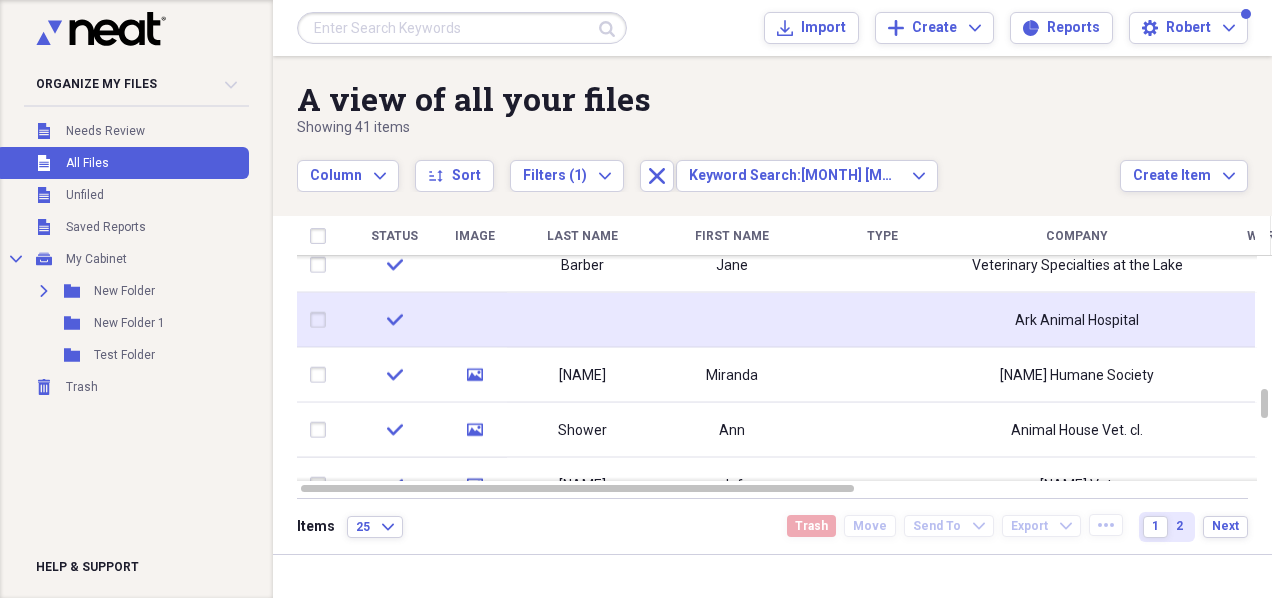 click on "Ark Animal Hospital" at bounding box center [1077, 320] 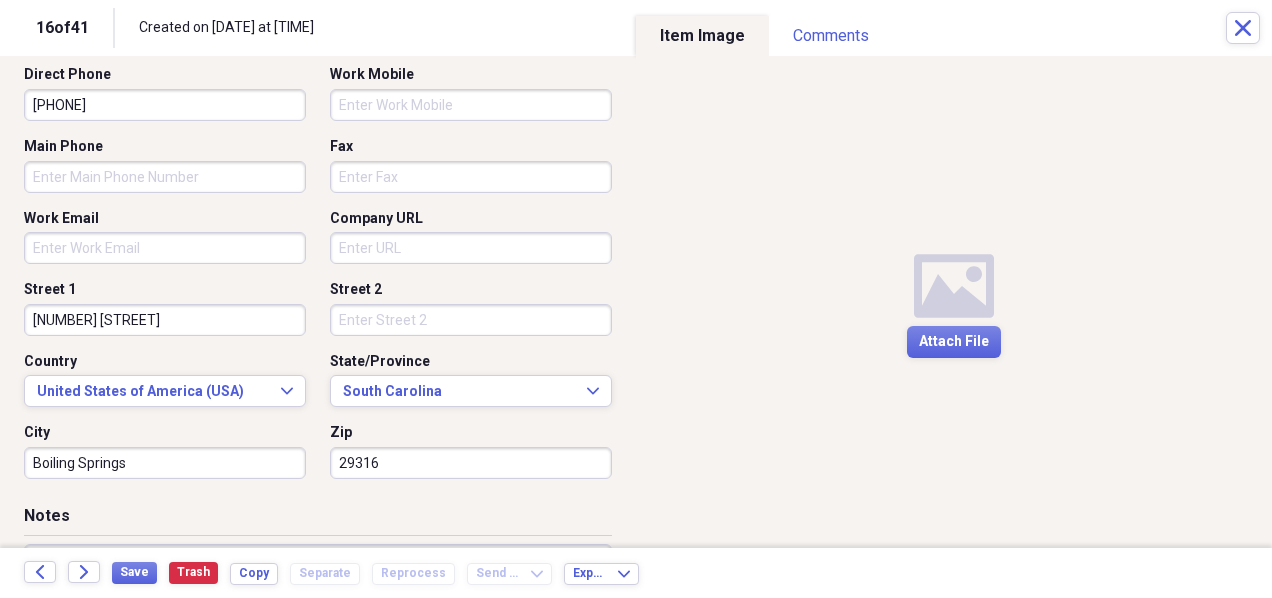 scroll, scrollTop: 624, scrollLeft: 0, axis: vertical 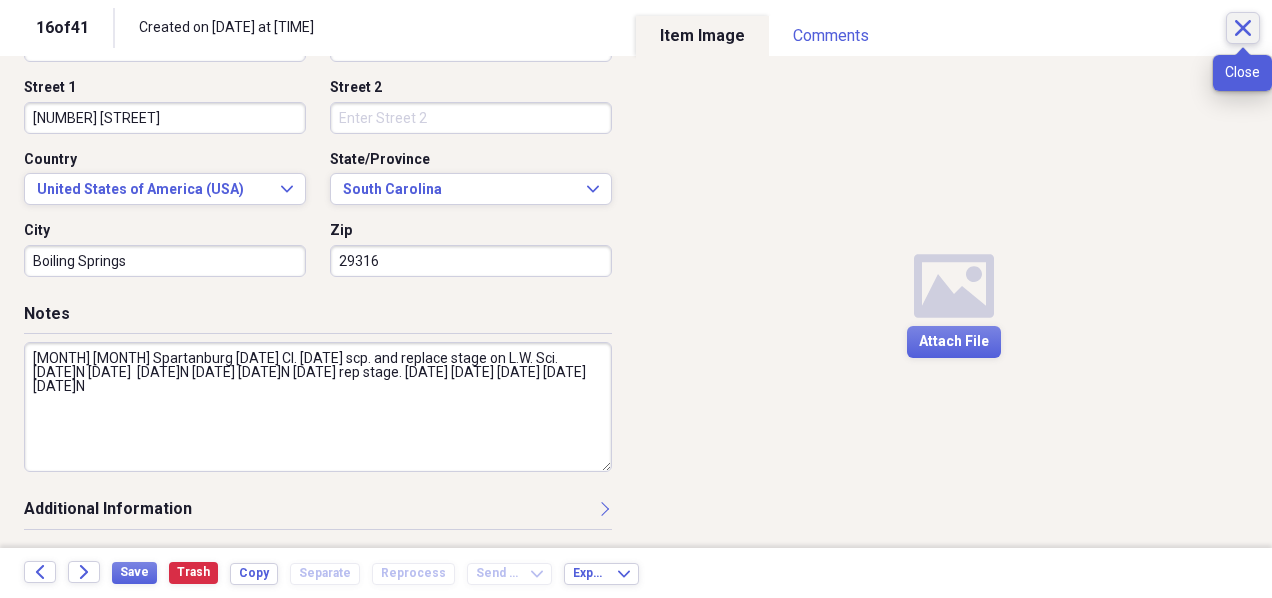 click on "Close" 